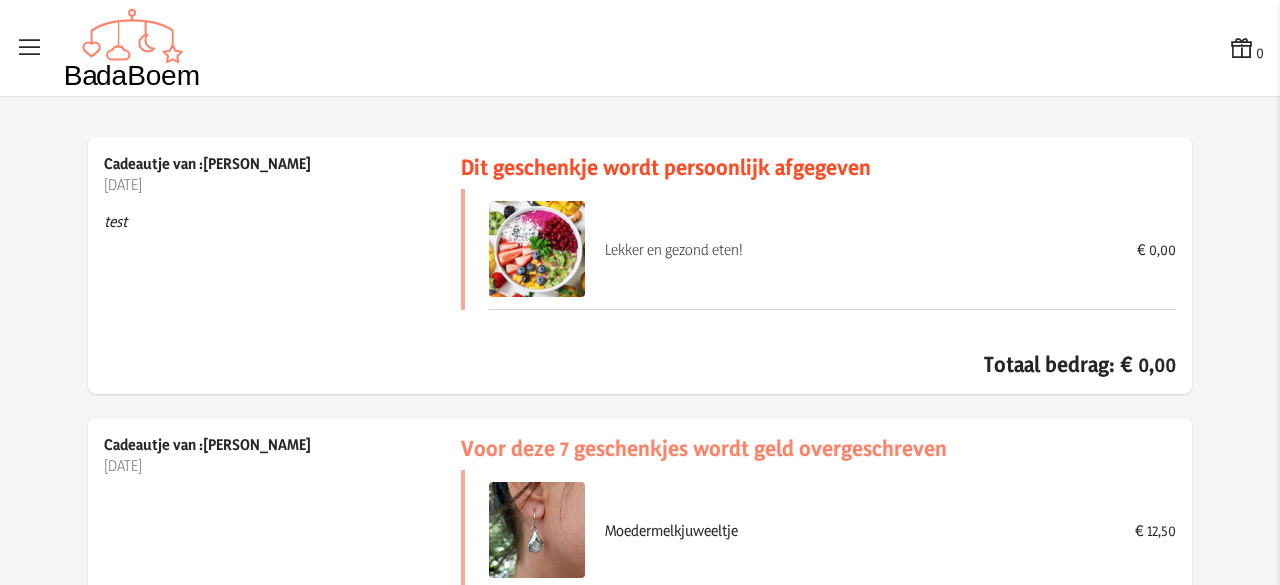 scroll, scrollTop: 0, scrollLeft: 0, axis: both 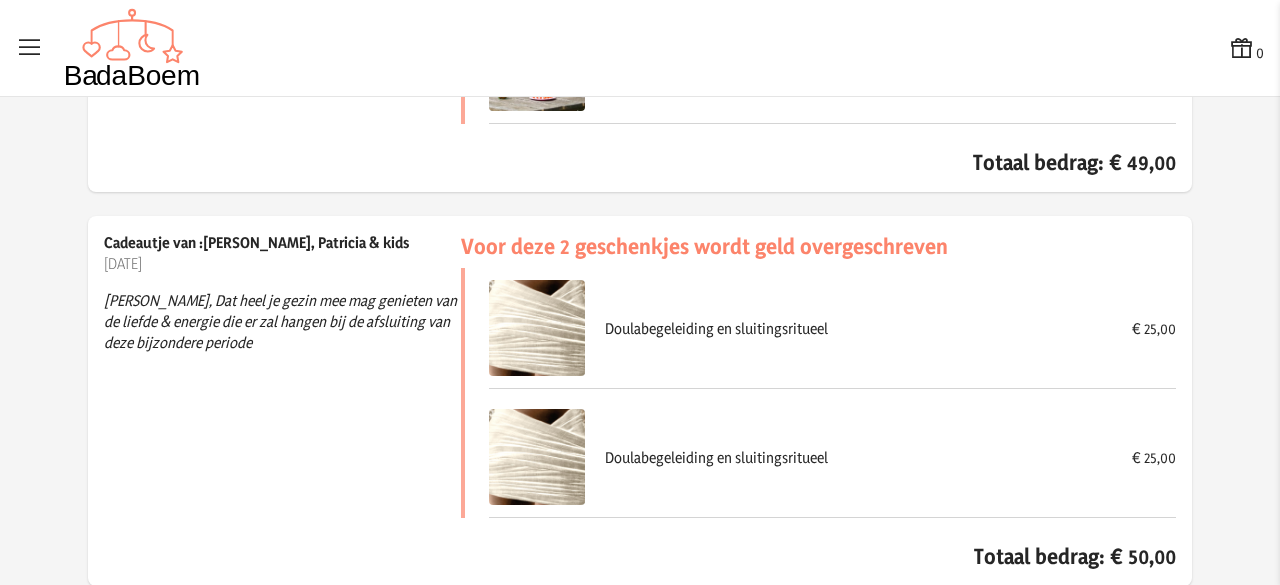 click at bounding box center [1242, 48] 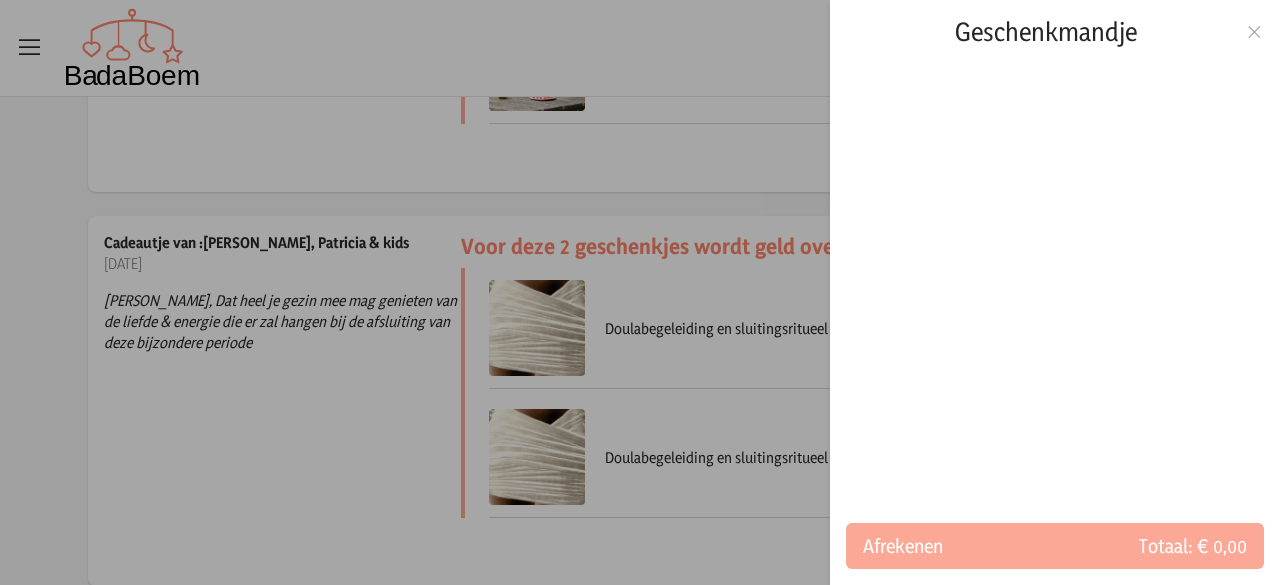 click at bounding box center [640, 292] 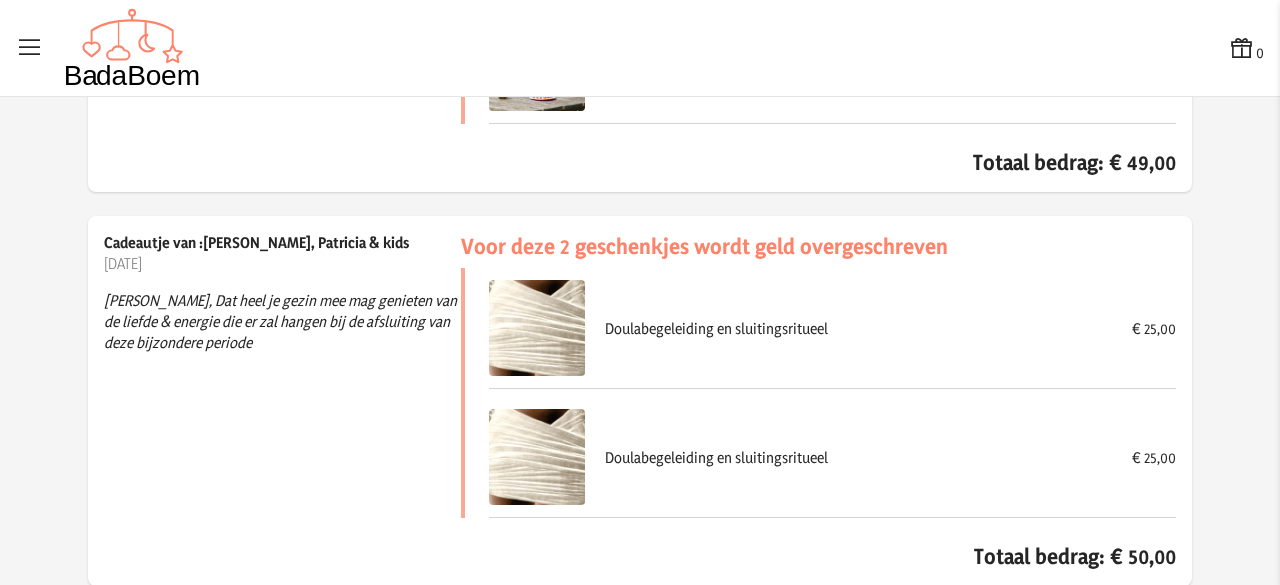 click at bounding box center [30, 48] 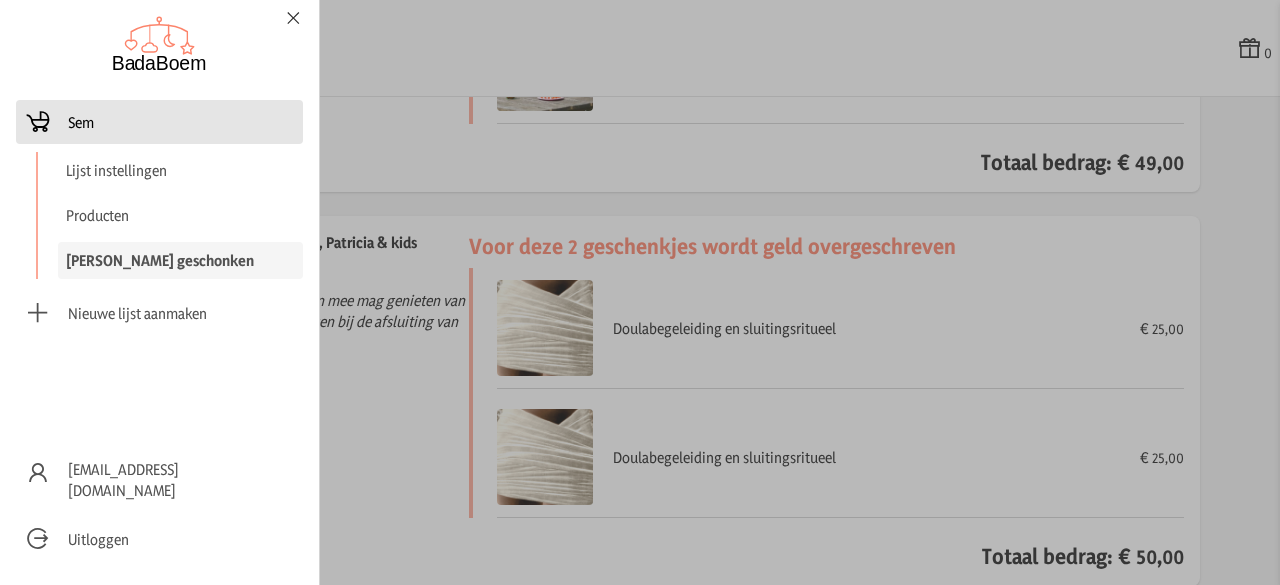 click on "Sem" at bounding box center (159, 122) 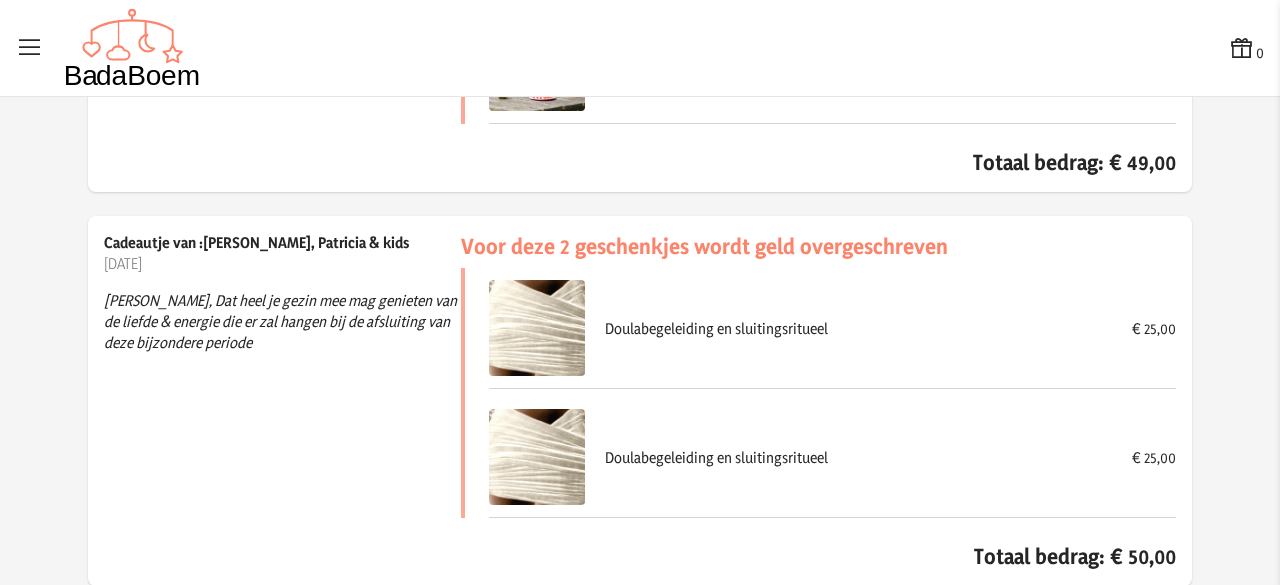 checkbox on "false" 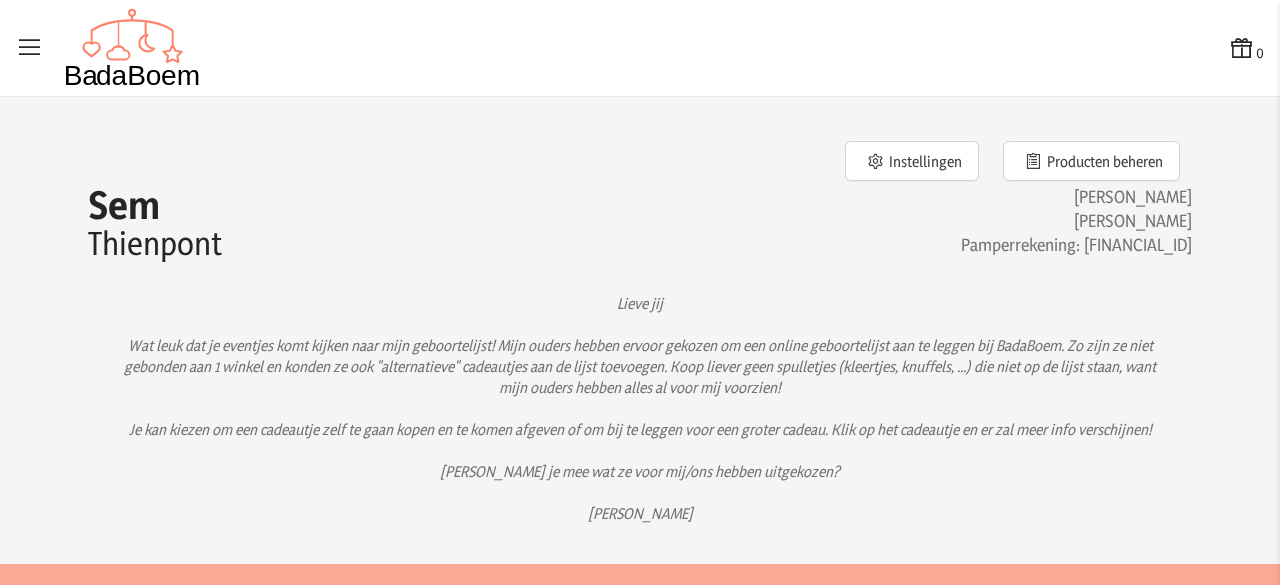 scroll, scrollTop: 0, scrollLeft: 0, axis: both 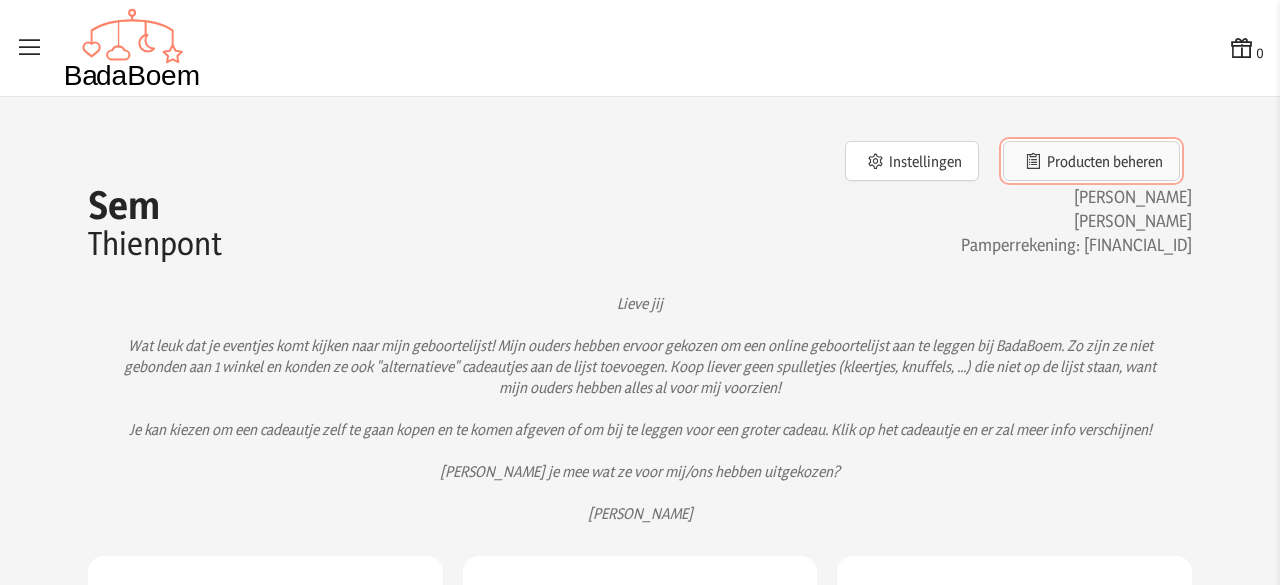 click on "Producten beheren" 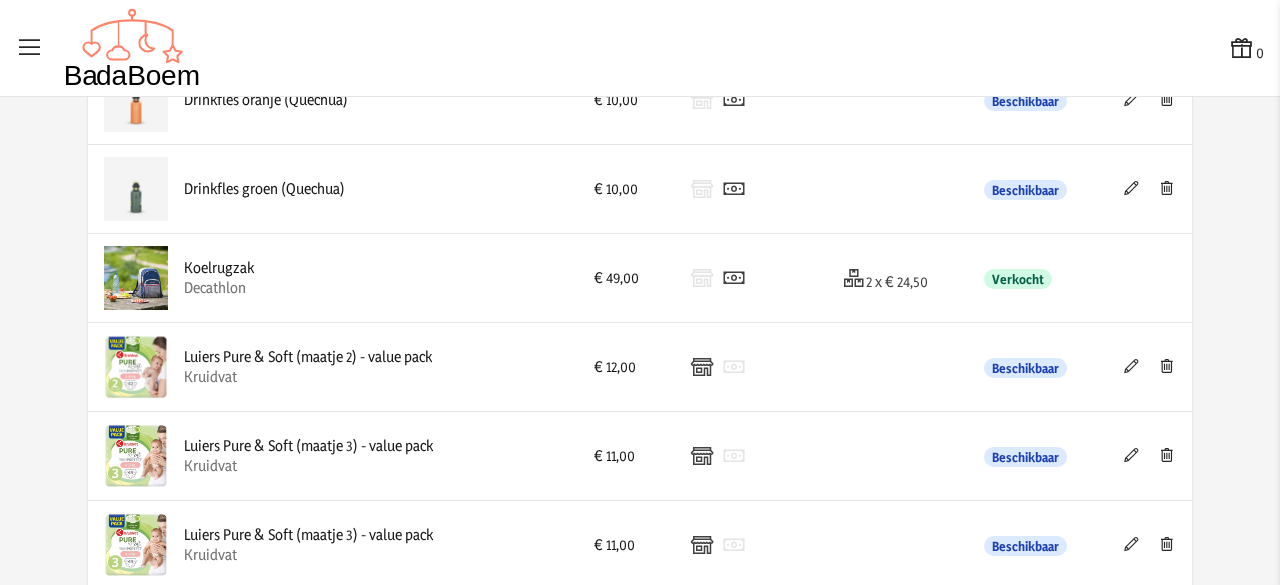 scroll, scrollTop: 1641, scrollLeft: 0, axis: vertical 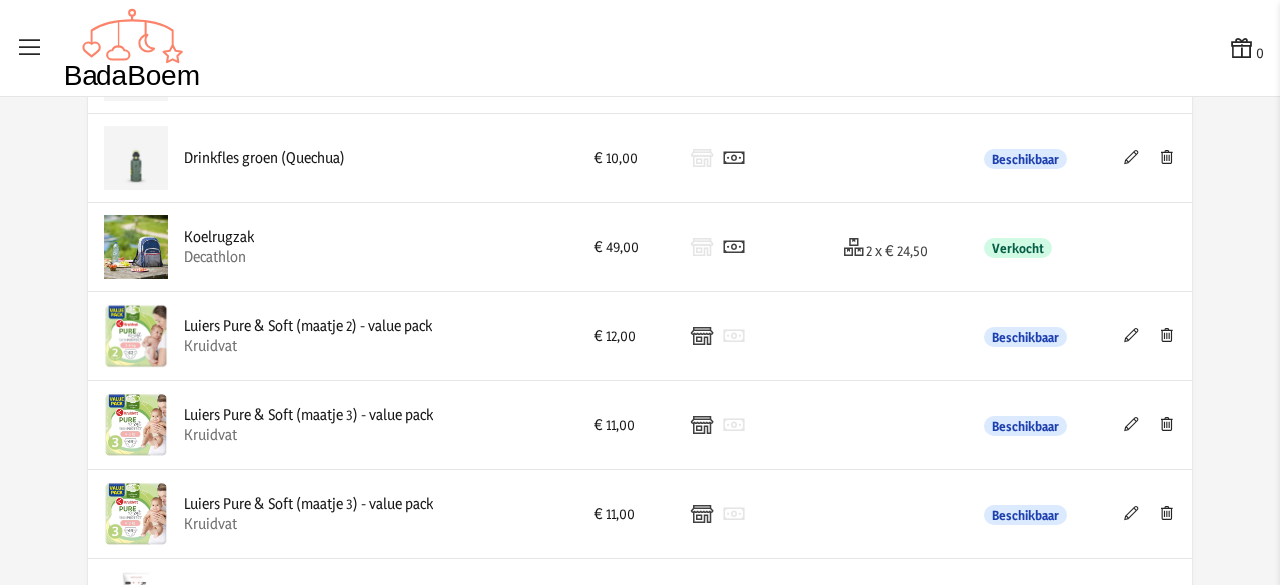 click at bounding box center (1131, 335) 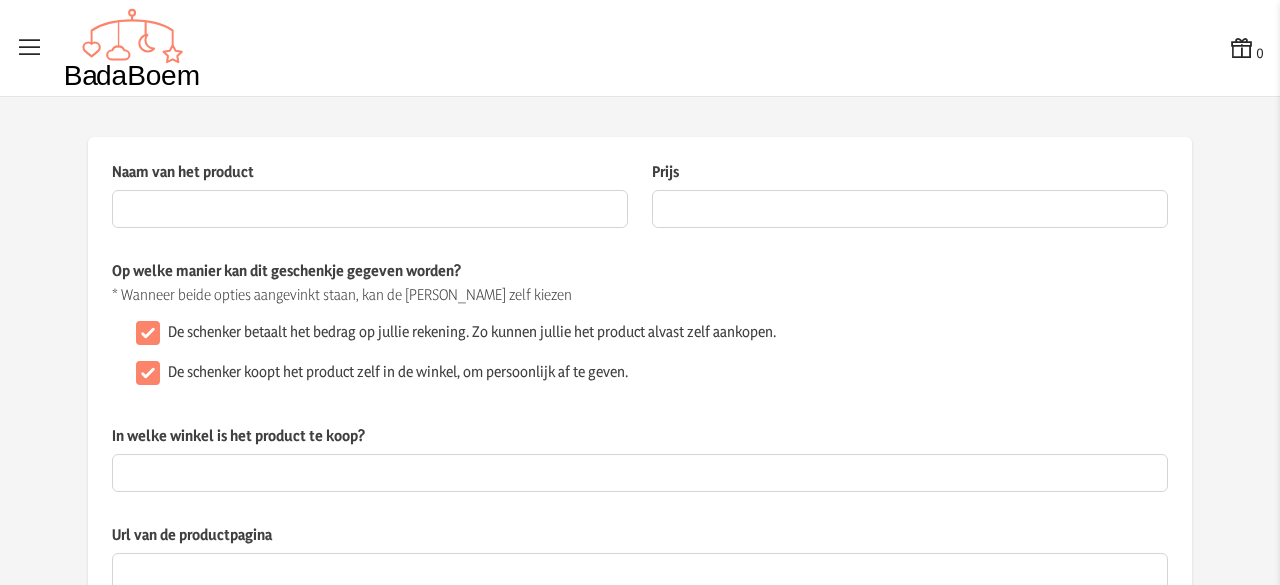 type on "Luiers Pure & Soft (maatje 2) - value pack" 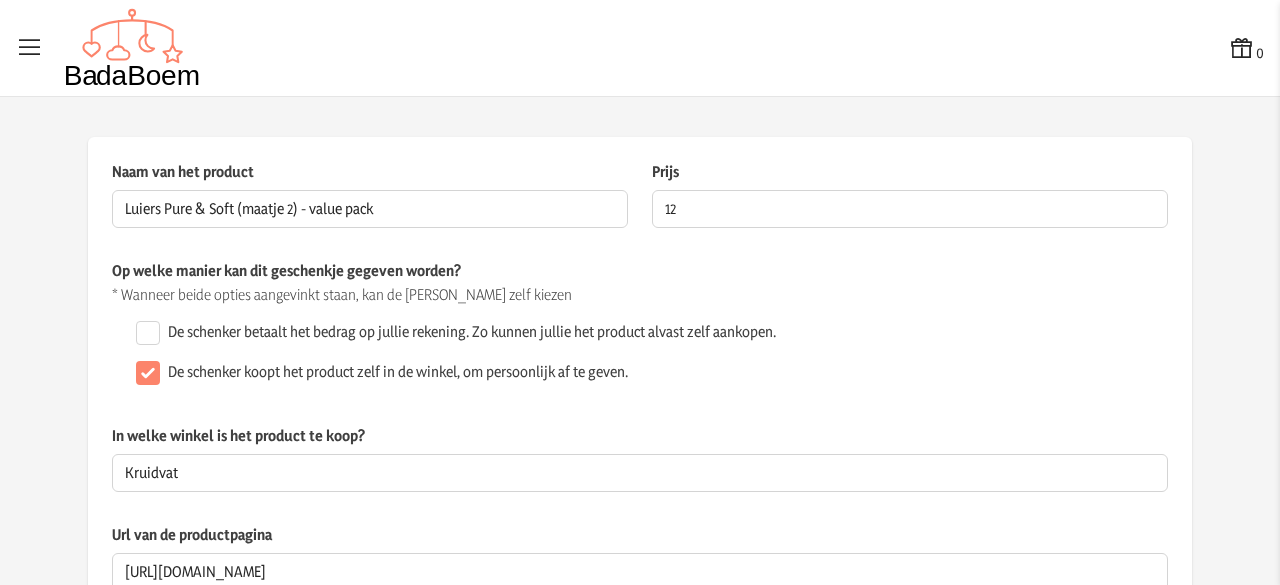 scroll, scrollTop: 84, scrollLeft: 0, axis: vertical 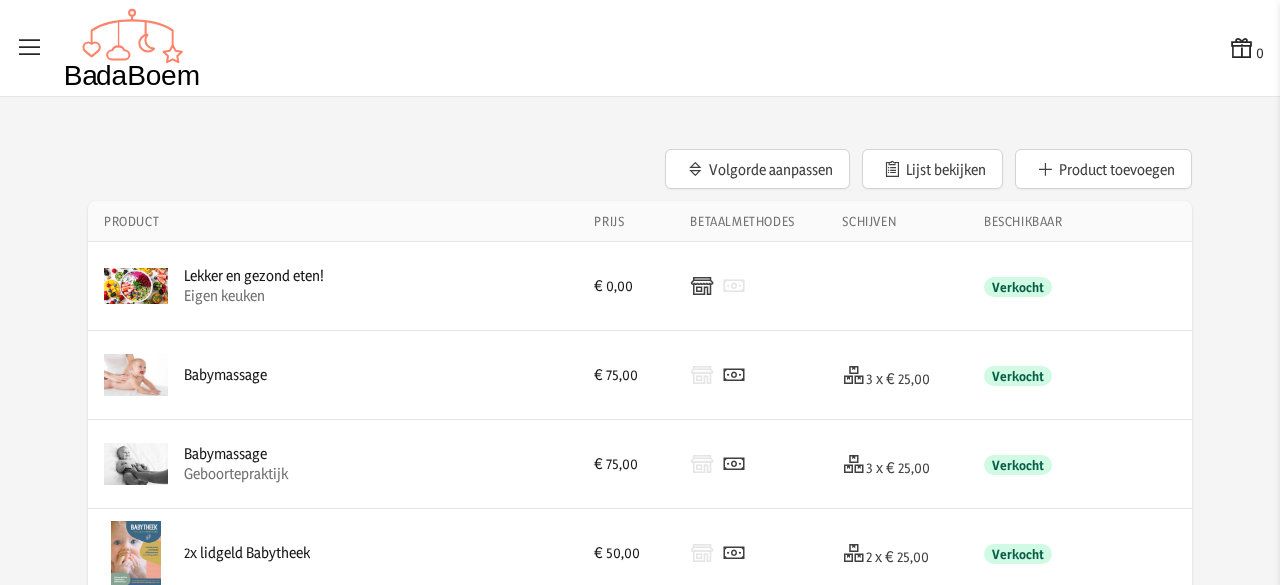 drag, startPoint x: 283, startPoint y: 12, endPoint x: 1198, endPoint y: 210, distance: 936.17786 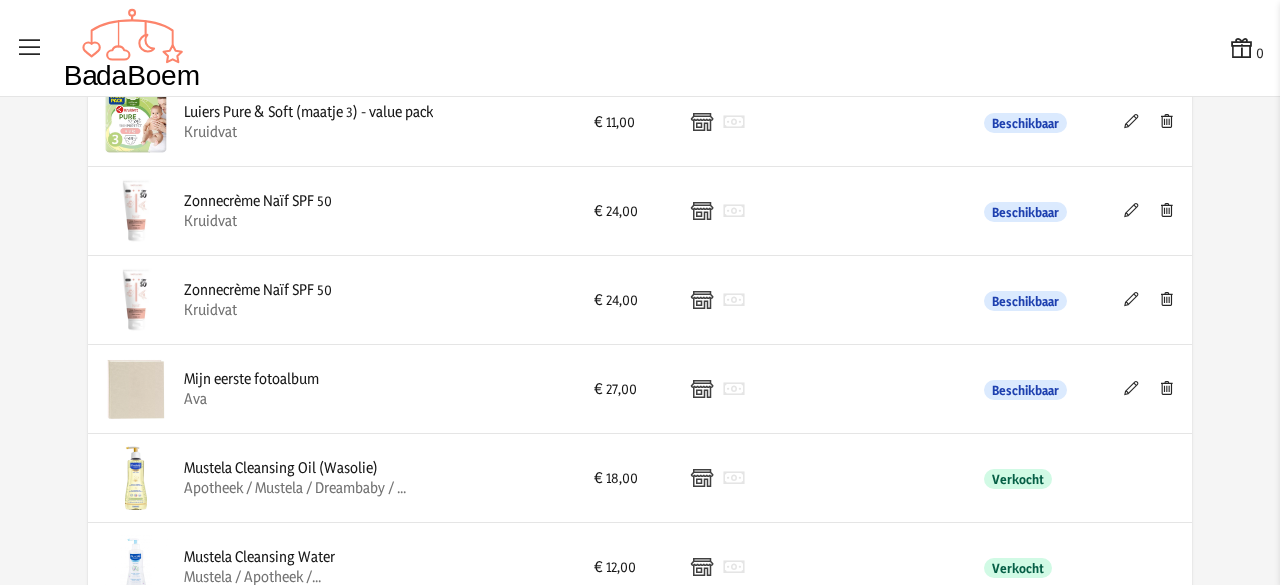 scroll, scrollTop: 2053, scrollLeft: 0, axis: vertical 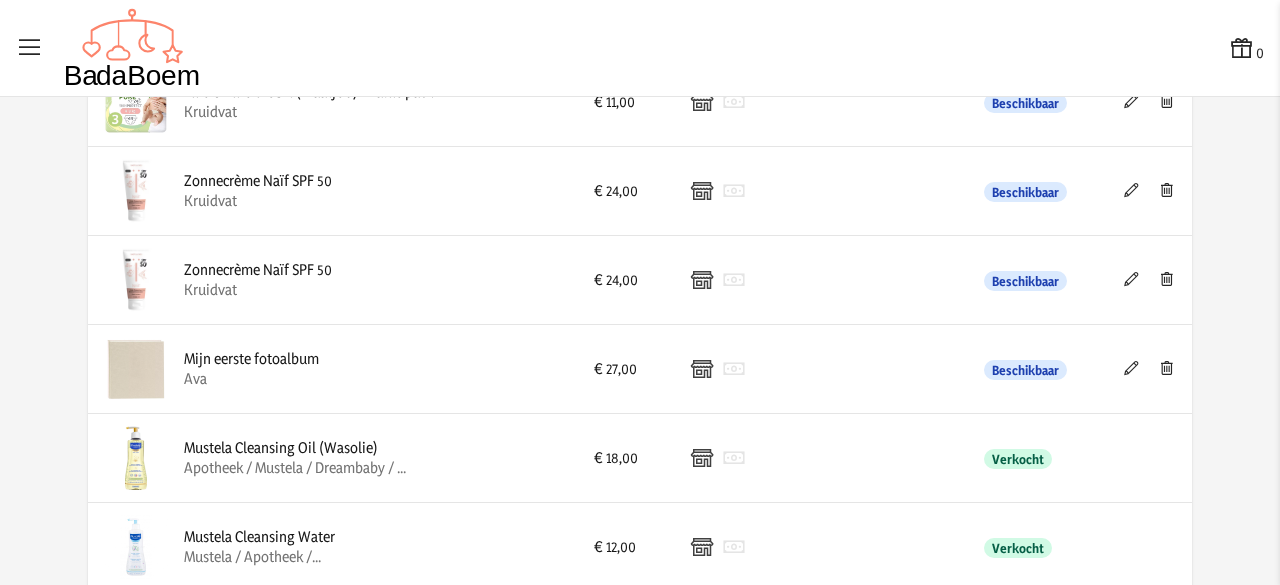 click at bounding box center (1131, 190) 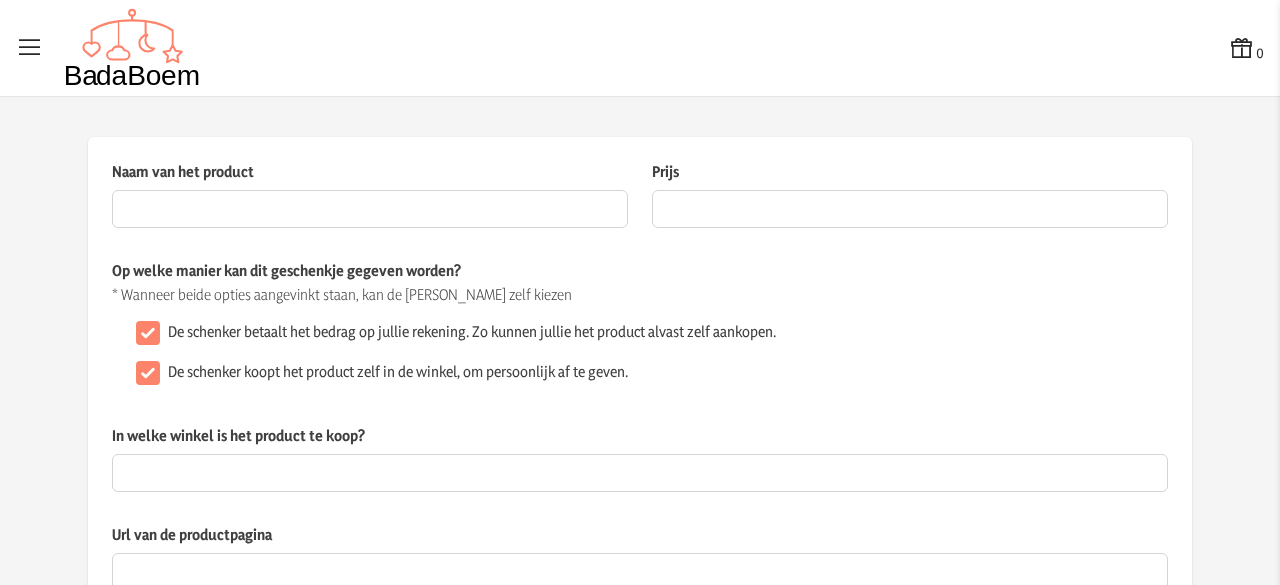 type on "Zonnecrème Naïf SPF 50" 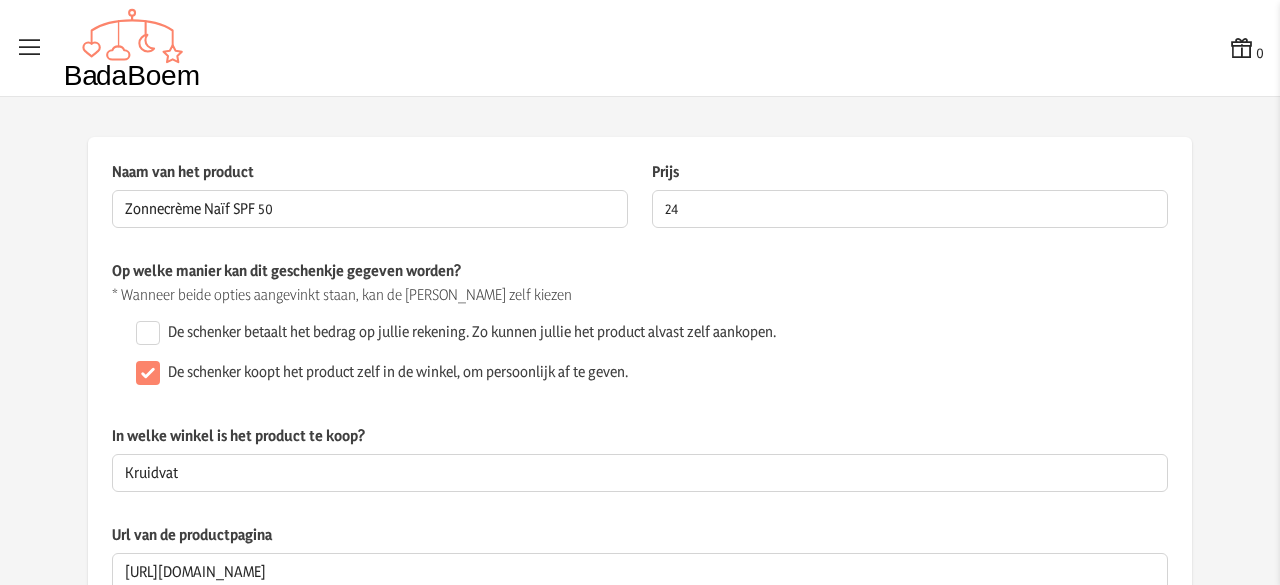 scroll, scrollTop: 0, scrollLeft: 0, axis: both 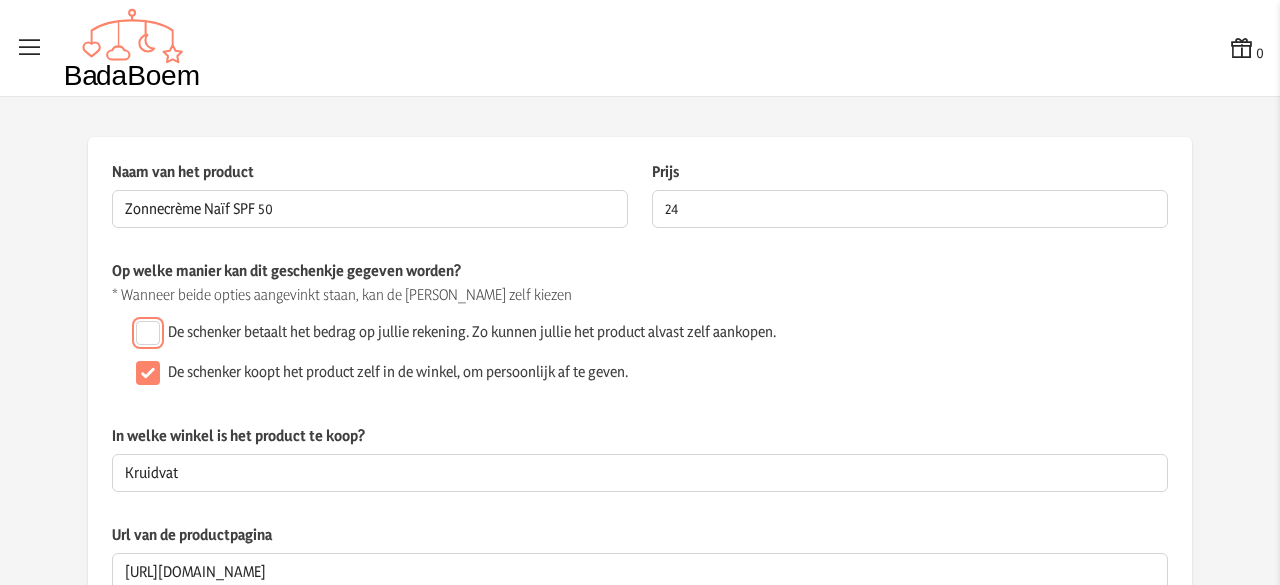 click on "De schenker betaalt het bedrag op jullie rekening. Zo kunnen jullie het product alvast zelf aankopen." at bounding box center [148, 333] 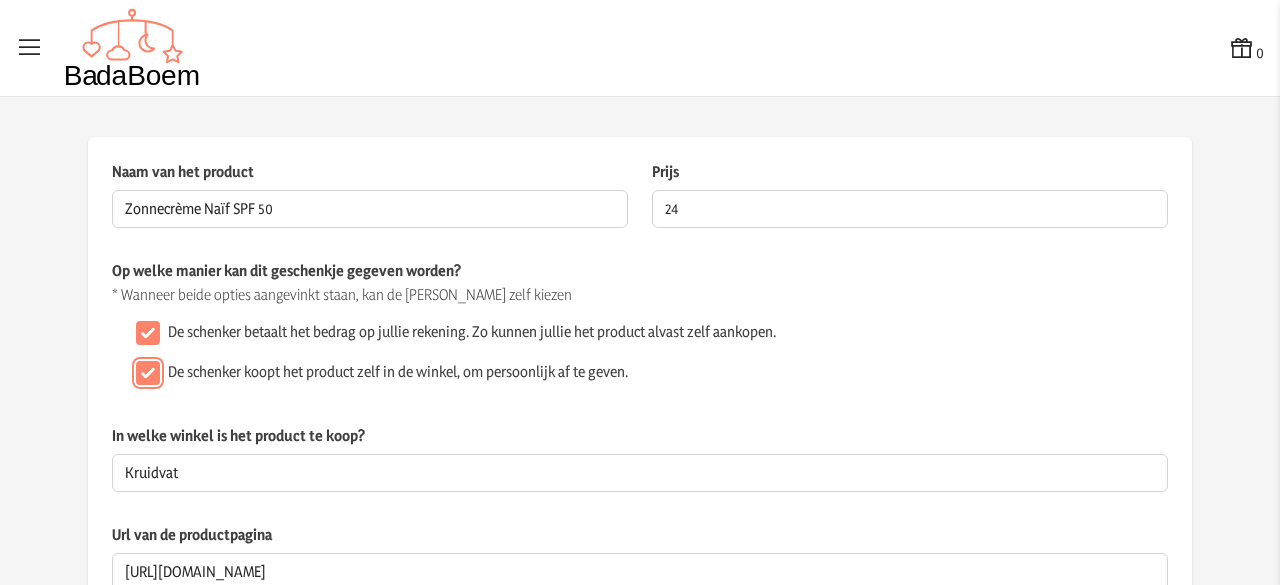click on "De schenker koopt het product zelf in de winkel, om persoonlijk af te geven." at bounding box center (148, 373) 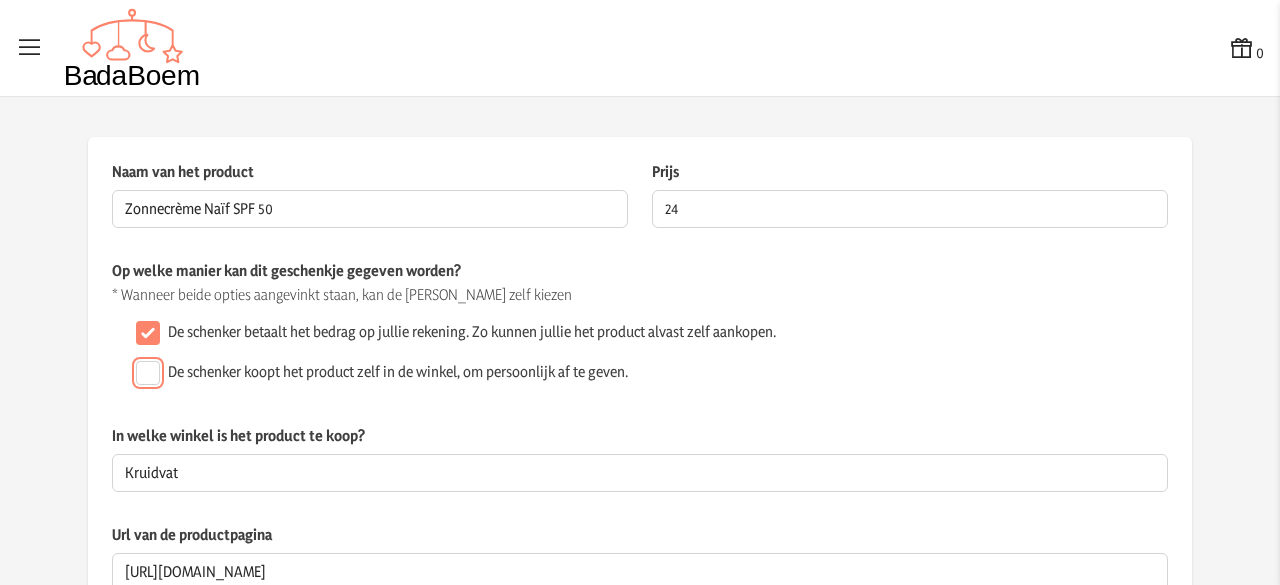 scroll, scrollTop: 150, scrollLeft: 0, axis: vertical 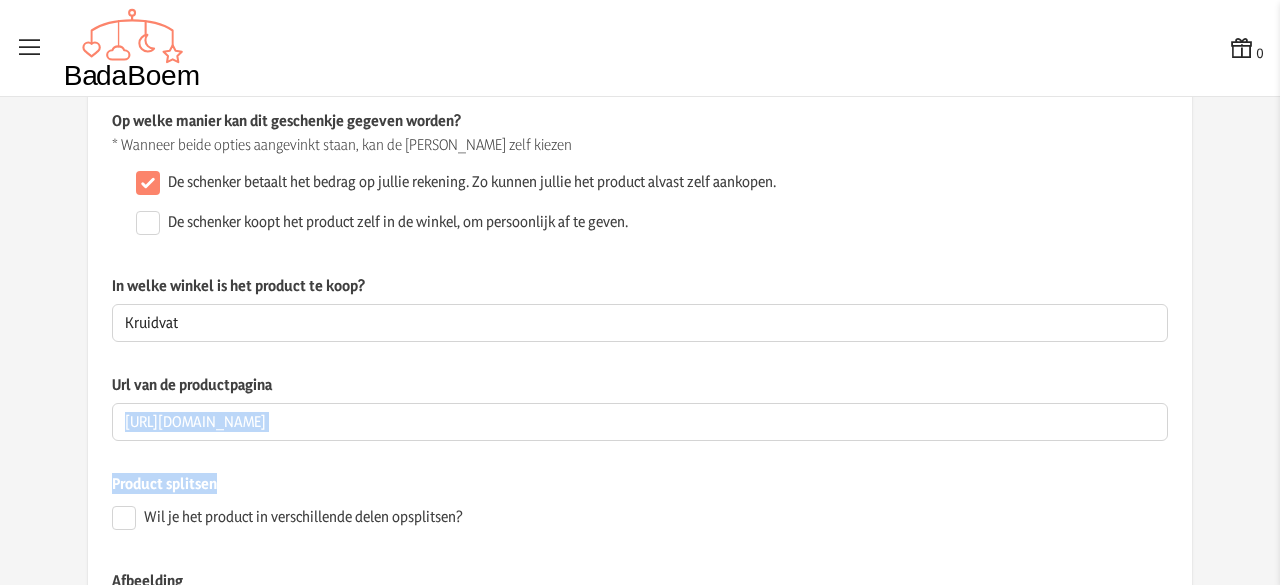 drag, startPoint x: 439, startPoint y: 492, endPoint x: 728, endPoint y: 423, distance: 297.12286 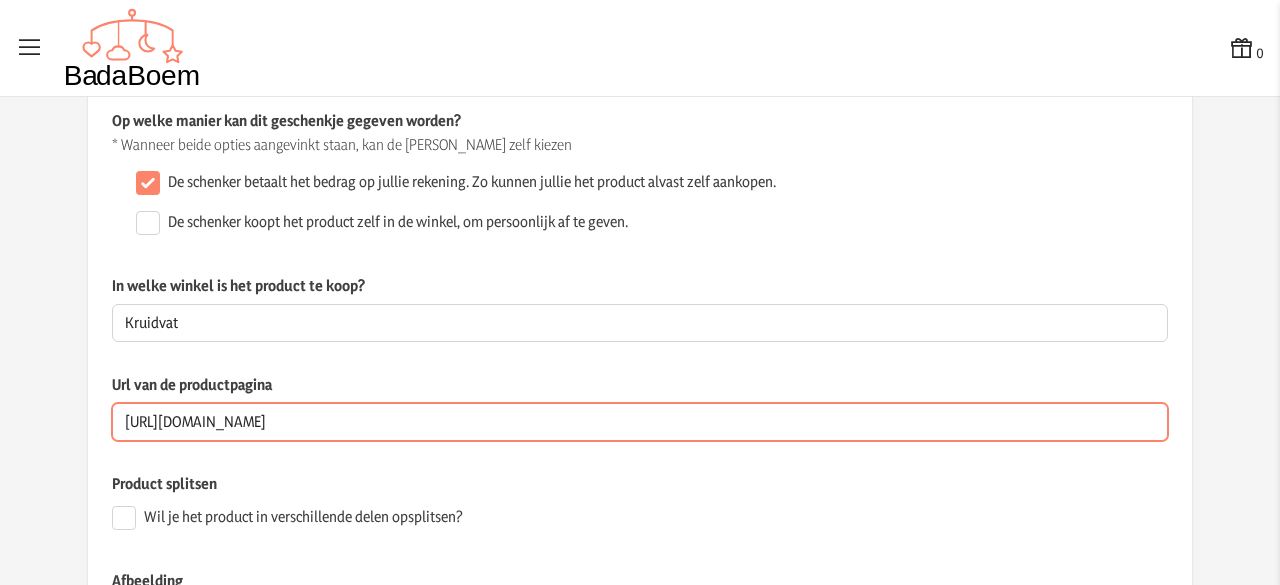 drag, startPoint x: 728, startPoint y: 423, endPoint x: 34, endPoint y: 447, distance: 694.41486 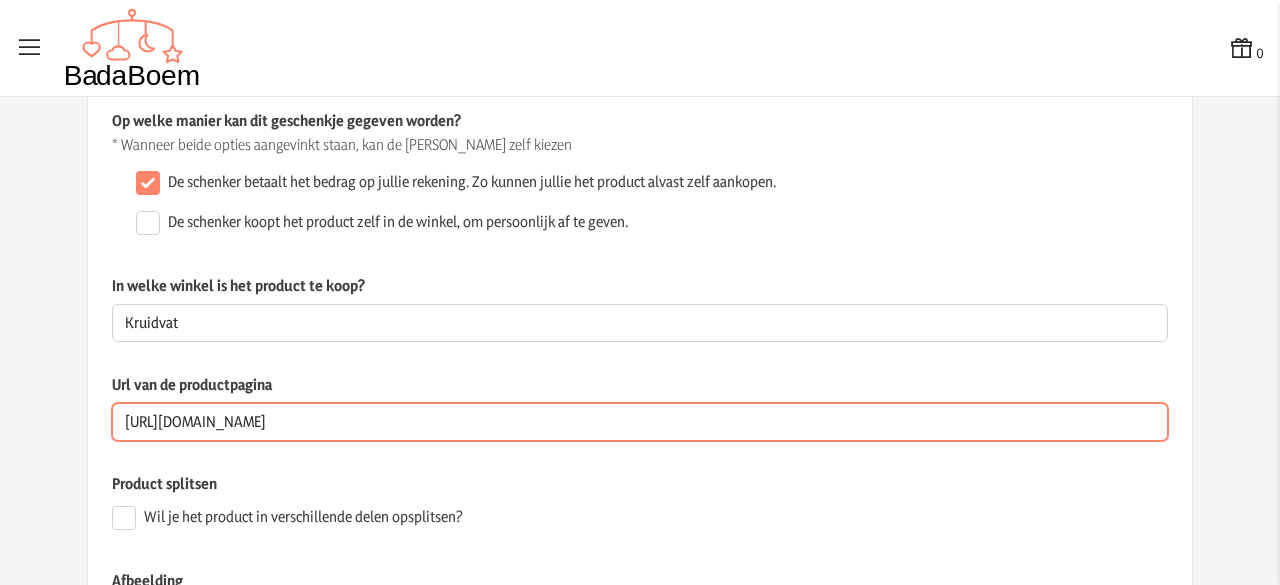 click on "Naam van het product Zonnecrème Naïf SPF 50  Dit veld is verplicht  Prijs 24  De prijs van het product is verplicht en mag enkel cijfers bevatten  Op welke manier kan dit geschenkje gegeven worden? * Wanneer beide opties aangevinkt staan, kan de schenker zelf kiezen  De schenker betaalt het bedrag op jullie rekening. Zo kunnen jullie het product alvast zelf aankopen.   De schenker koopt het product zelf in de winkel, om persoonlijk af te geven.  In welke winkel is het product te koop? Kruidvat  Dit veld is verplicht wanneer het geschenkje persoonlijk kan afgegeven worden  Url van de productpagina [URL][DOMAIN_NAME] Product splitsen  Wil je het product in verschillende delen opsplitsen?  Afbeelding Beschrijving Ik ben een echte zomerbaby, dus dit kan zeker niet ontbreken! Opslaan" 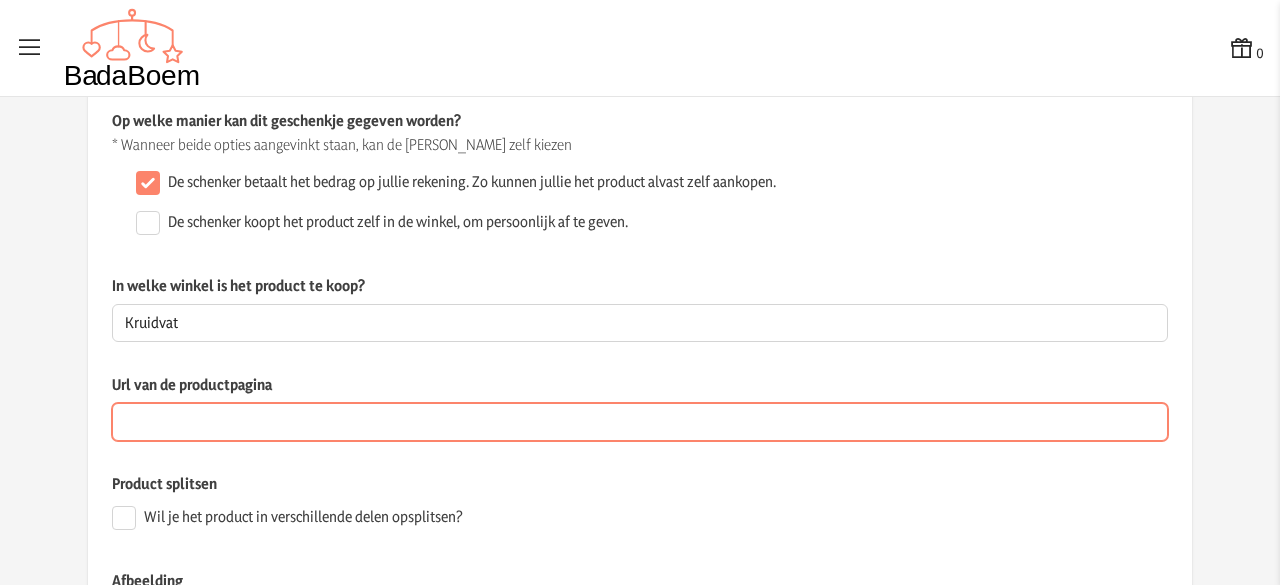 type 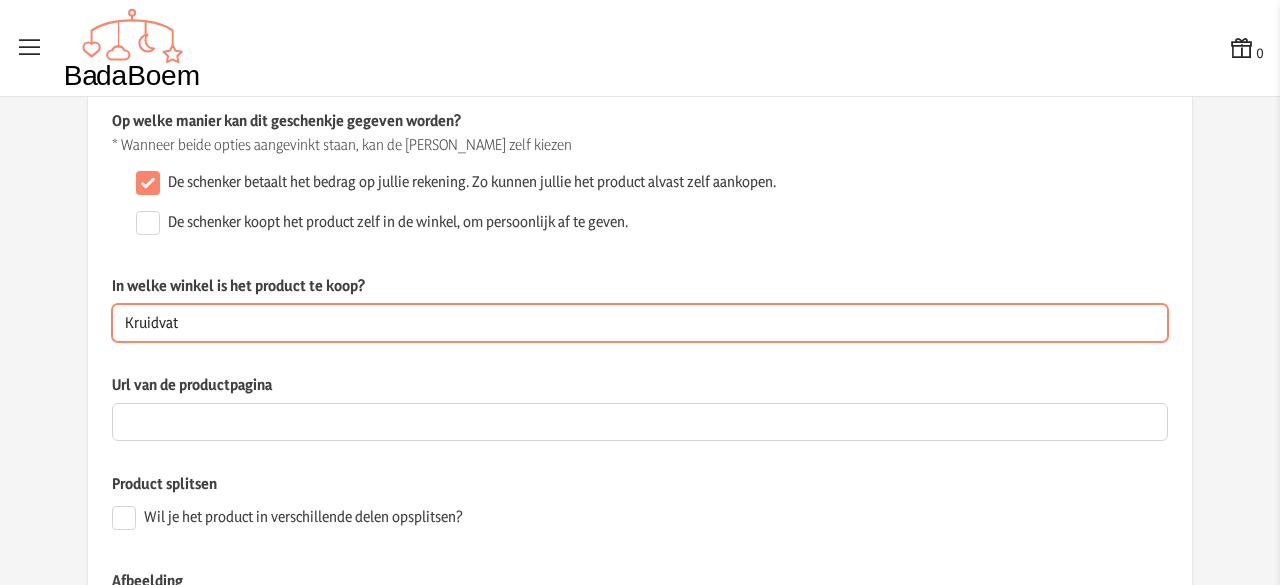 drag, startPoint x: 188, startPoint y: 316, endPoint x: 16, endPoint y: 283, distance: 175.13708 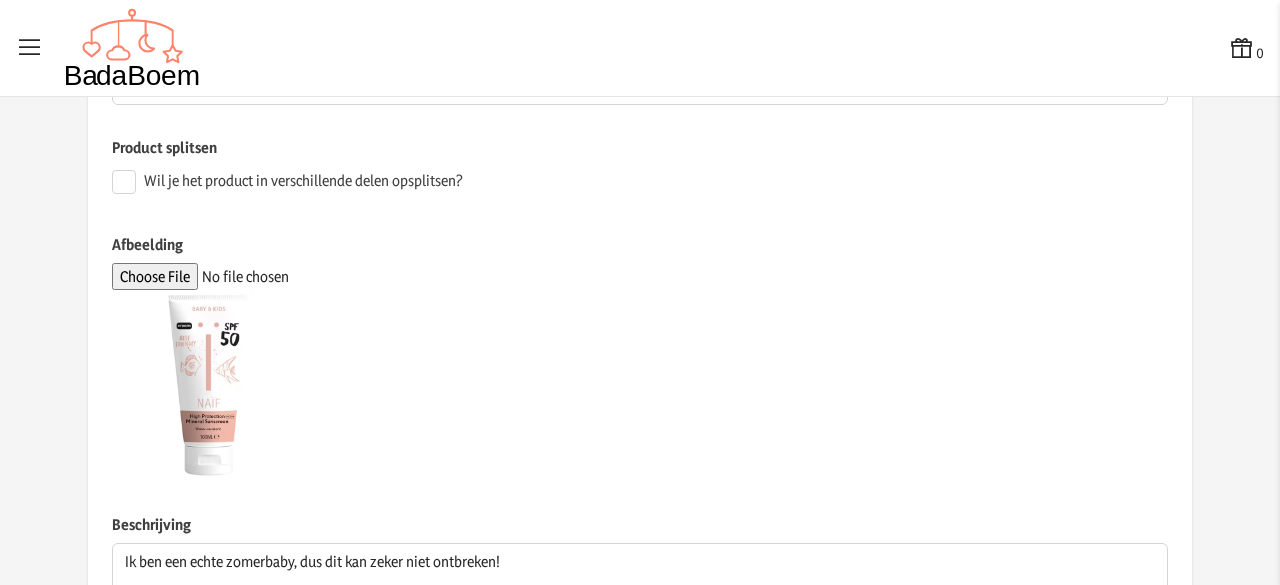 scroll, scrollTop: 692, scrollLeft: 0, axis: vertical 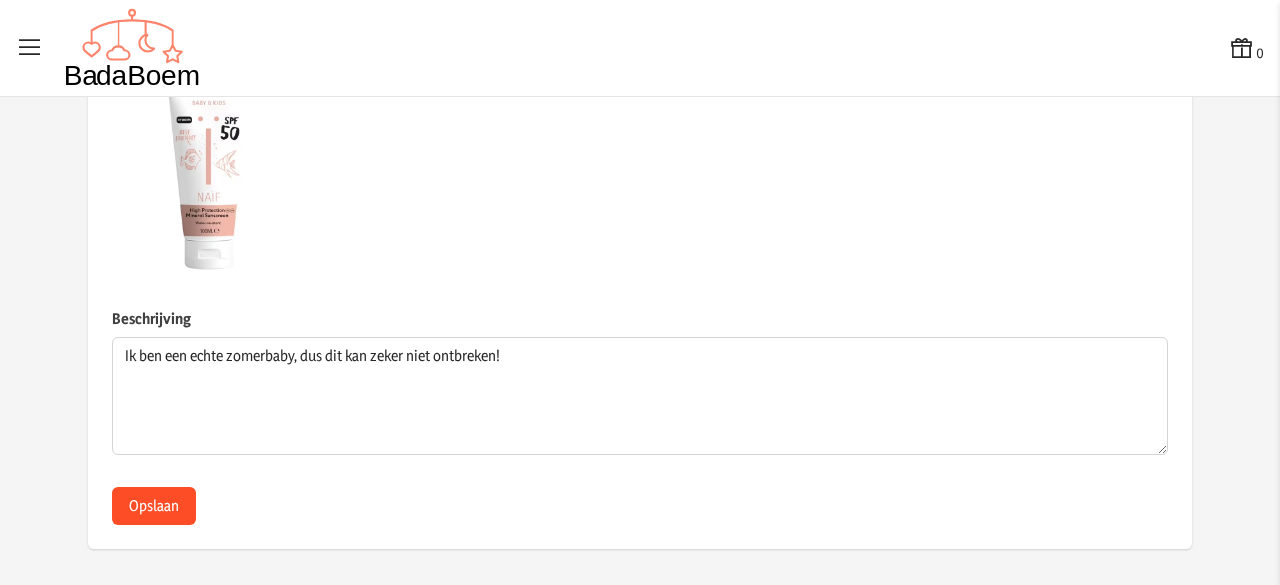type 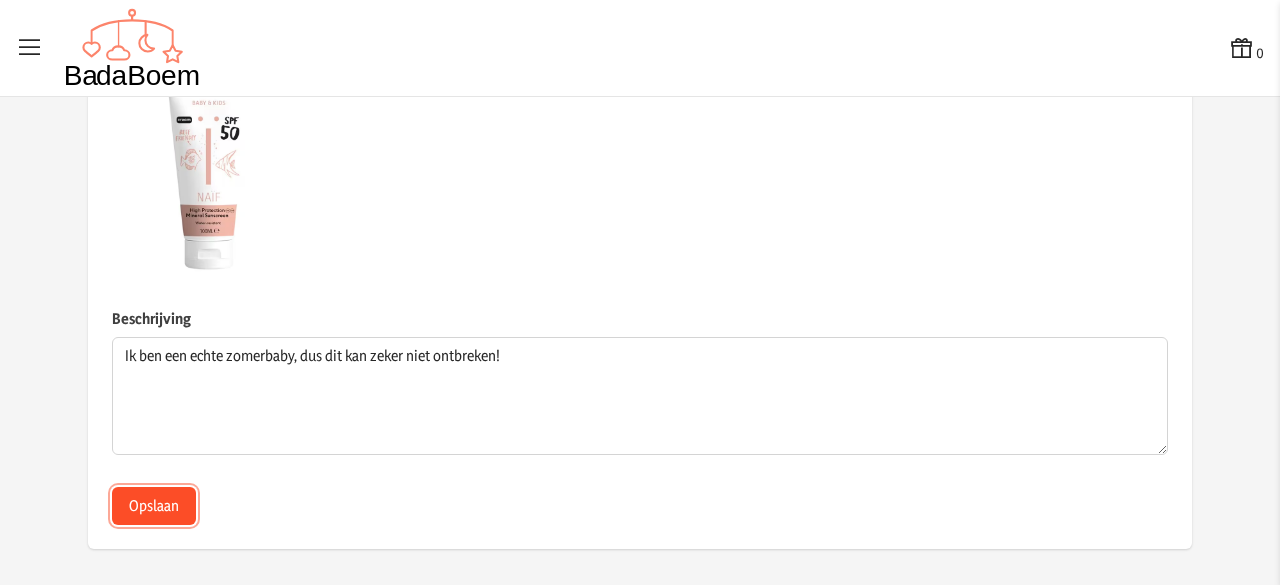click on "Opslaan" 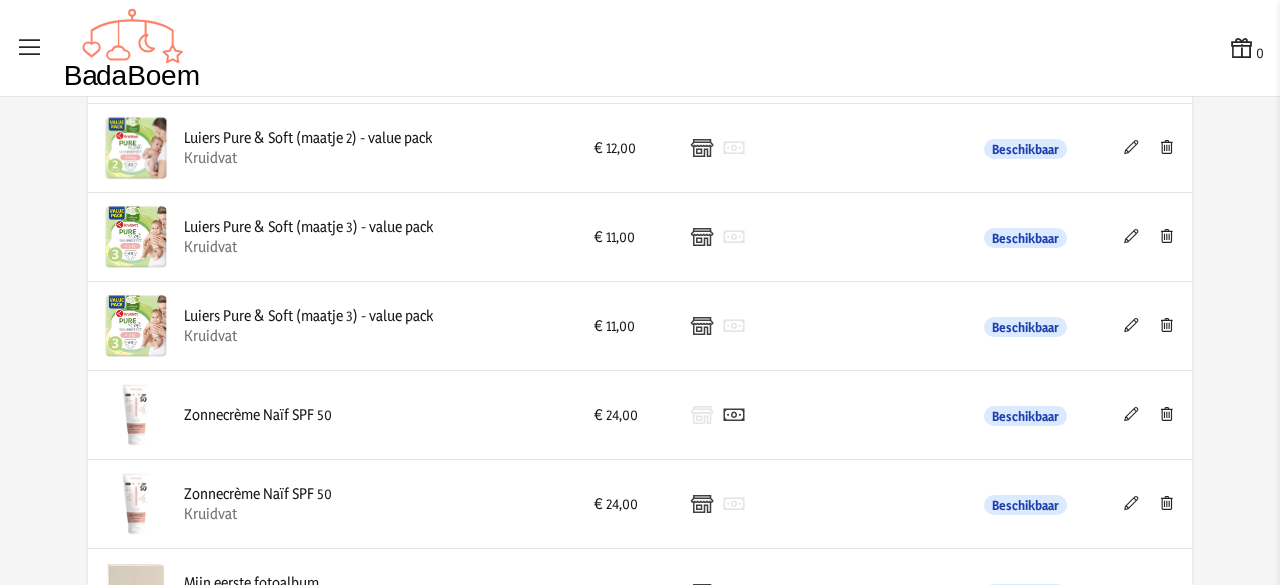 scroll, scrollTop: 1854, scrollLeft: 0, axis: vertical 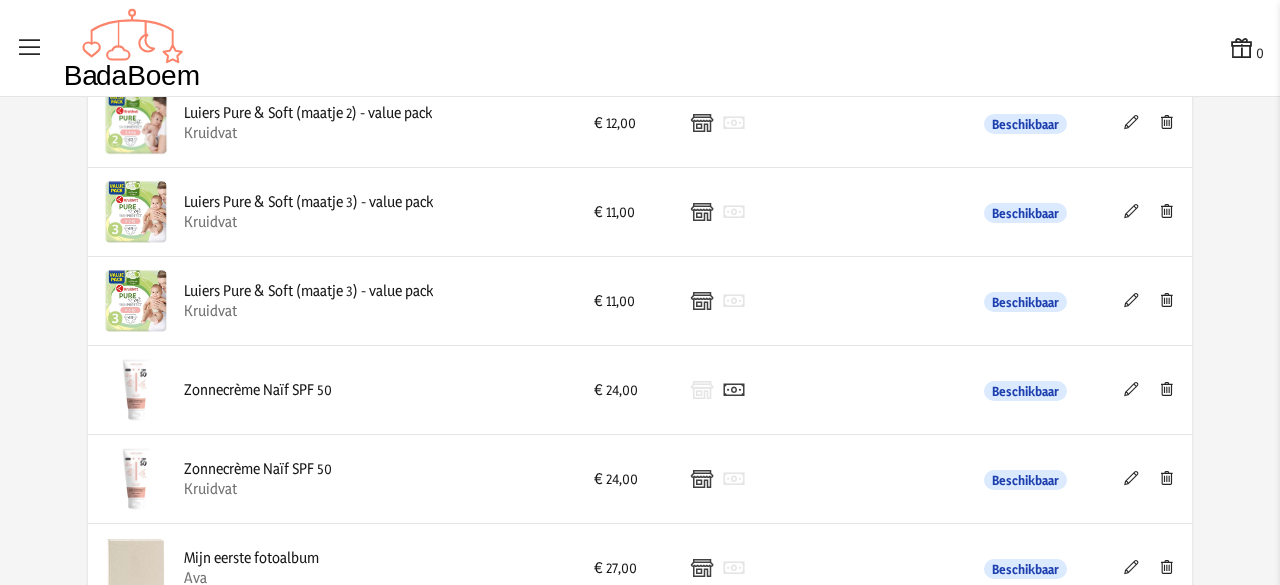 click at bounding box center (1131, 478) 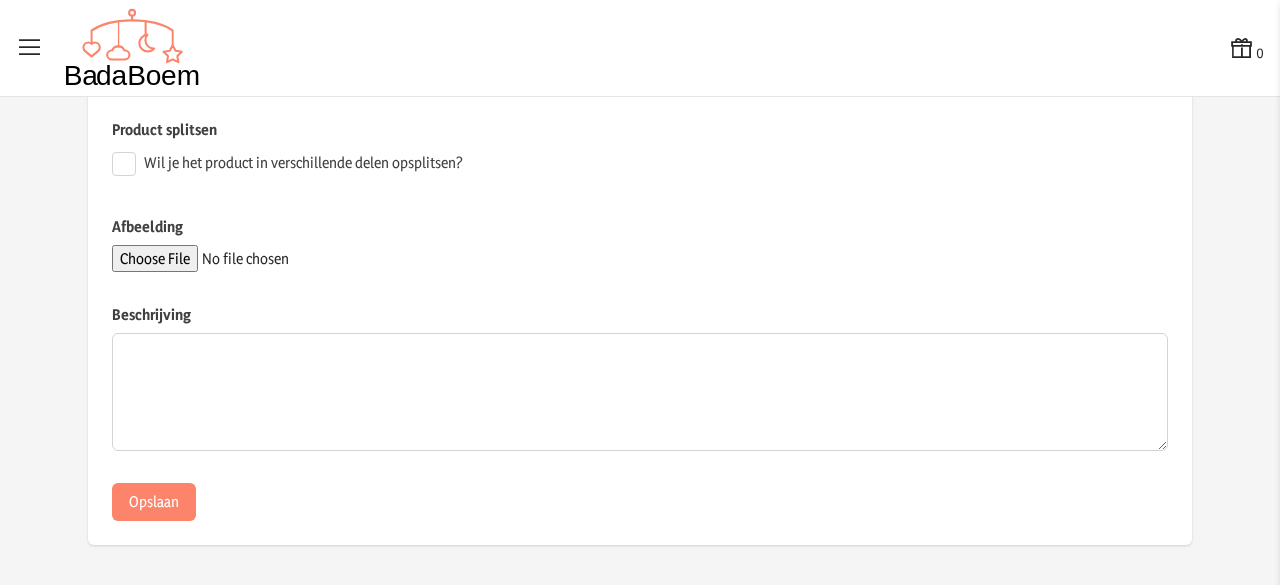 scroll, scrollTop: 0, scrollLeft: 0, axis: both 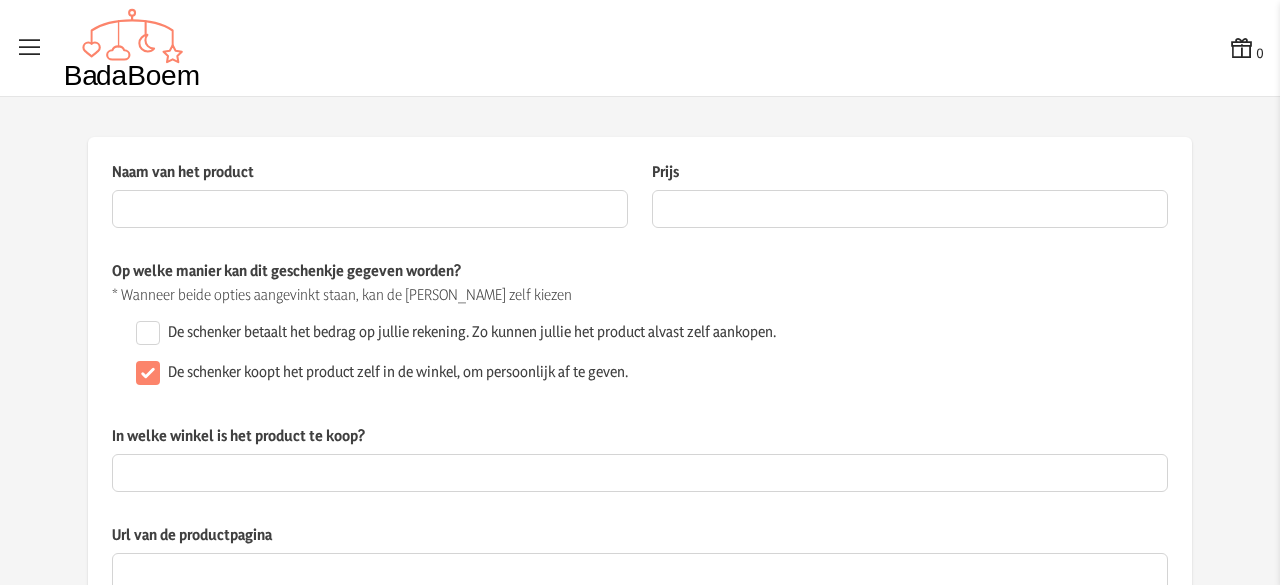 type on "Zonnecrème Naïf SPF 50" 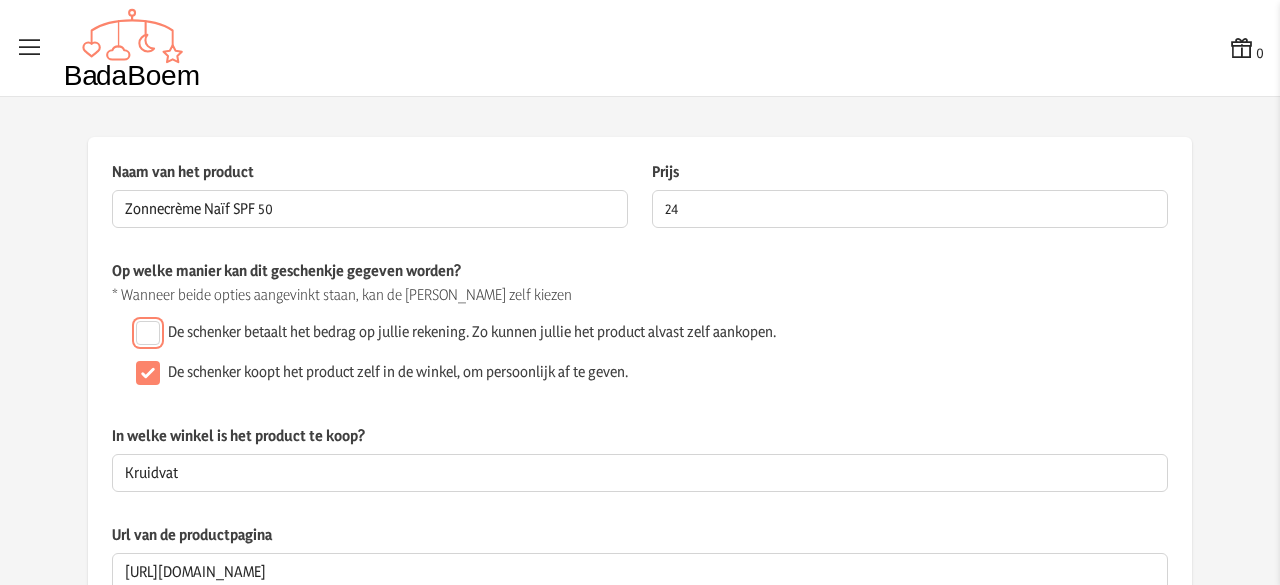 click on "De schenker betaalt het bedrag op jullie rekening. Zo kunnen jullie het product alvast zelf aankopen." at bounding box center (148, 333) 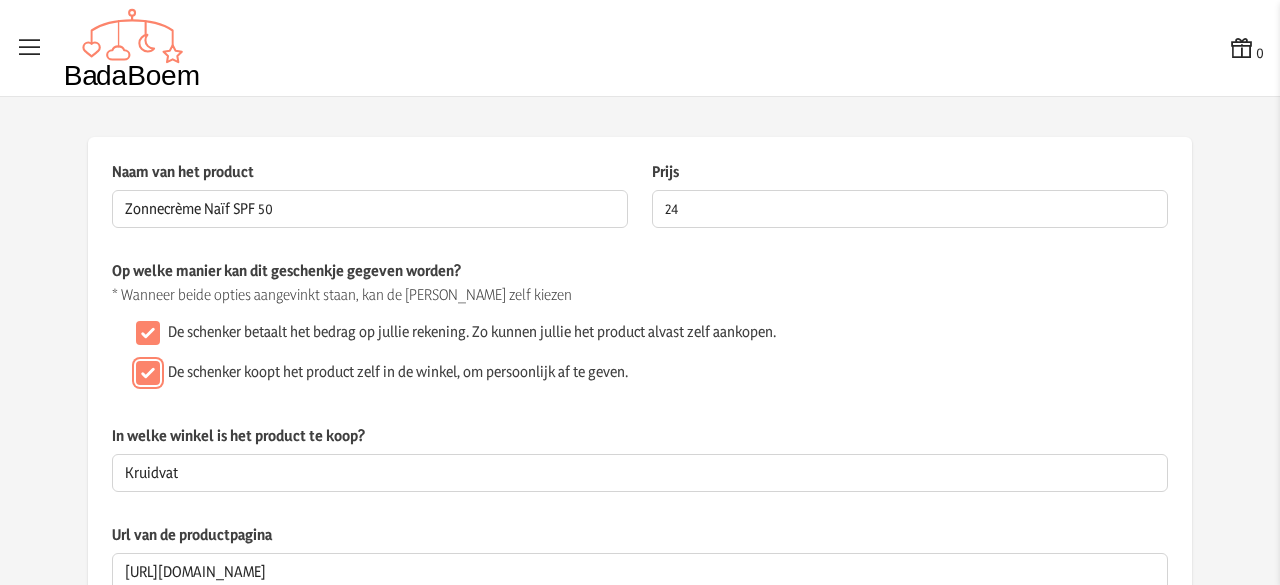 click on "De schenker koopt het product zelf in de winkel, om persoonlijk af te geven." at bounding box center [148, 373] 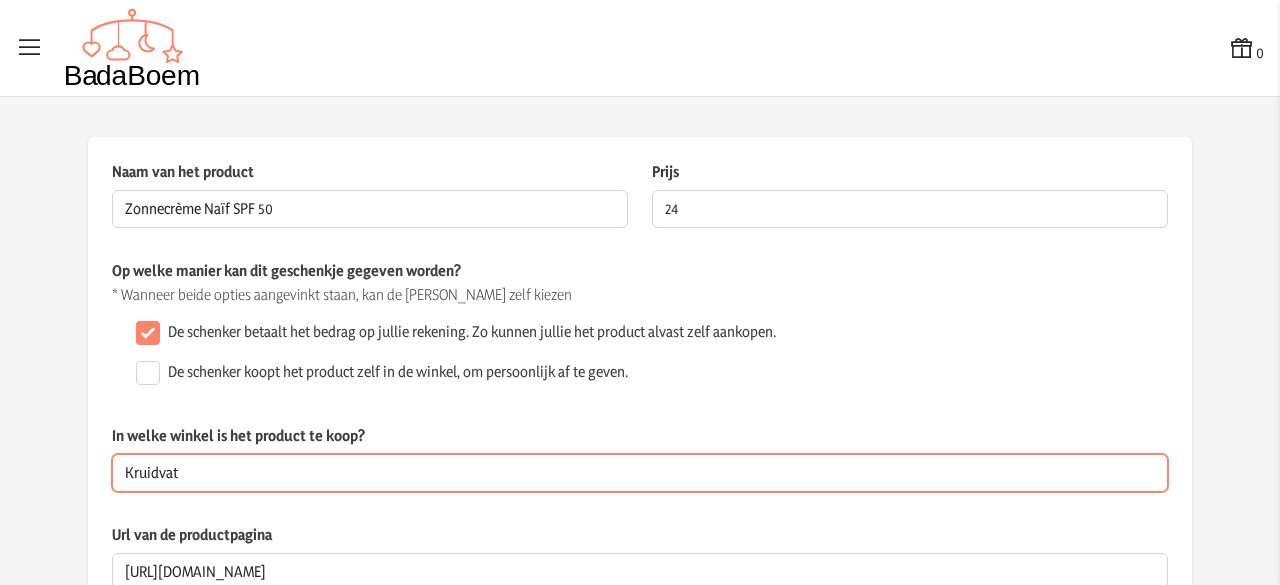 drag, startPoint x: 182, startPoint y: 485, endPoint x: 40, endPoint y: 471, distance: 142.68848 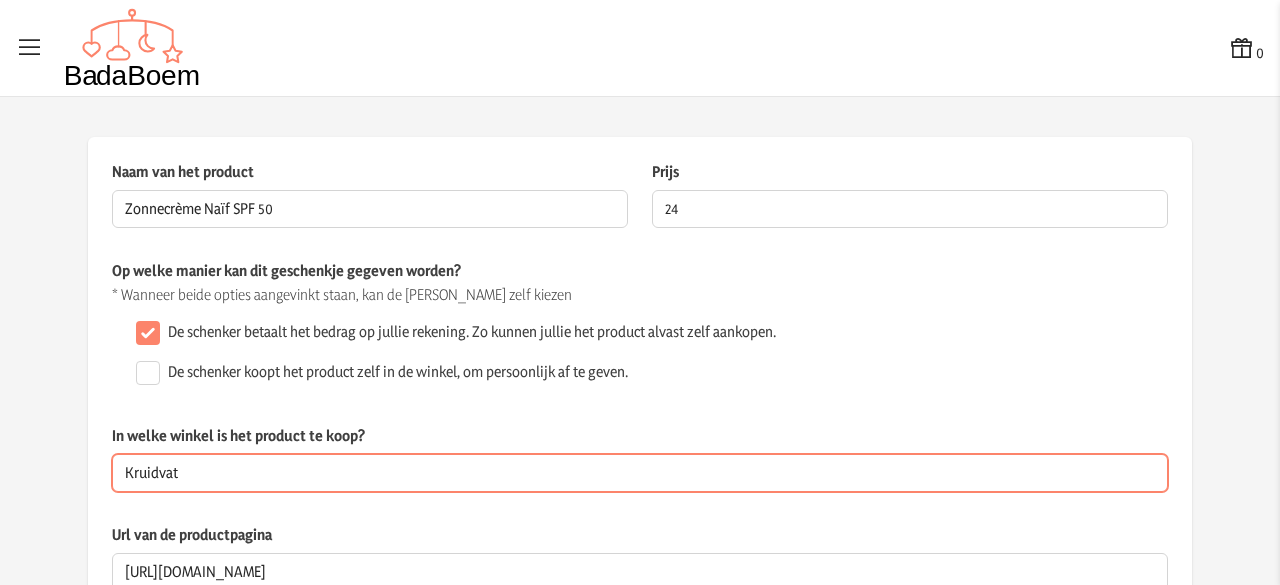 click on "Naam van het product Zonnecrème Naïf SPF 50  Dit veld is verplicht  Prijs 24  De prijs van het product is verplicht en mag enkel cijfers bevatten  Op welke manier kan dit geschenkje gegeven worden? * Wanneer beide opties aangevinkt staan, kan de schenker zelf kiezen  De schenker betaalt het bedrag op jullie rekening. Zo kunnen jullie het product alvast zelf aankopen.   De schenker koopt het product zelf in de winkel, om persoonlijk af te geven.  In welke winkel is het product te koop? Kruidvat  Dit veld is verplicht wanneer het geschenkje persoonlijk kan afgegeven worden  Url van de productpagina [URL][DOMAIN_NAME] Product splitsen  Wil je het product in verschillende delen opsplitsen?  Afbeelding Beschrijving Opslaan" 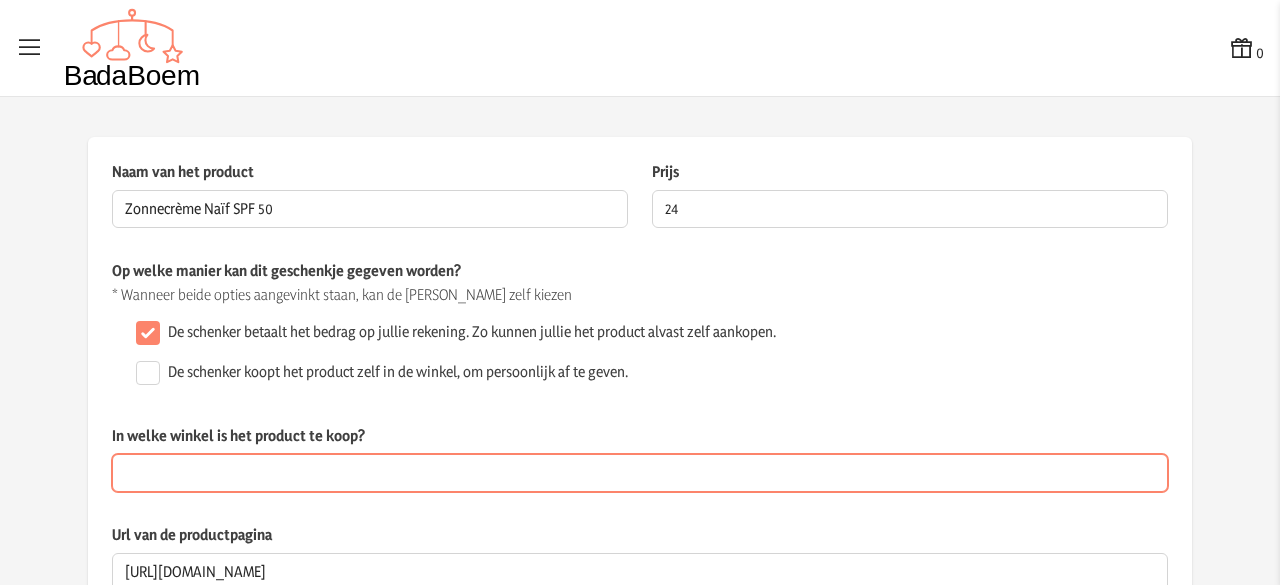 scroll, scrollTop: 337, scrollLeft: 0, axis: vertical 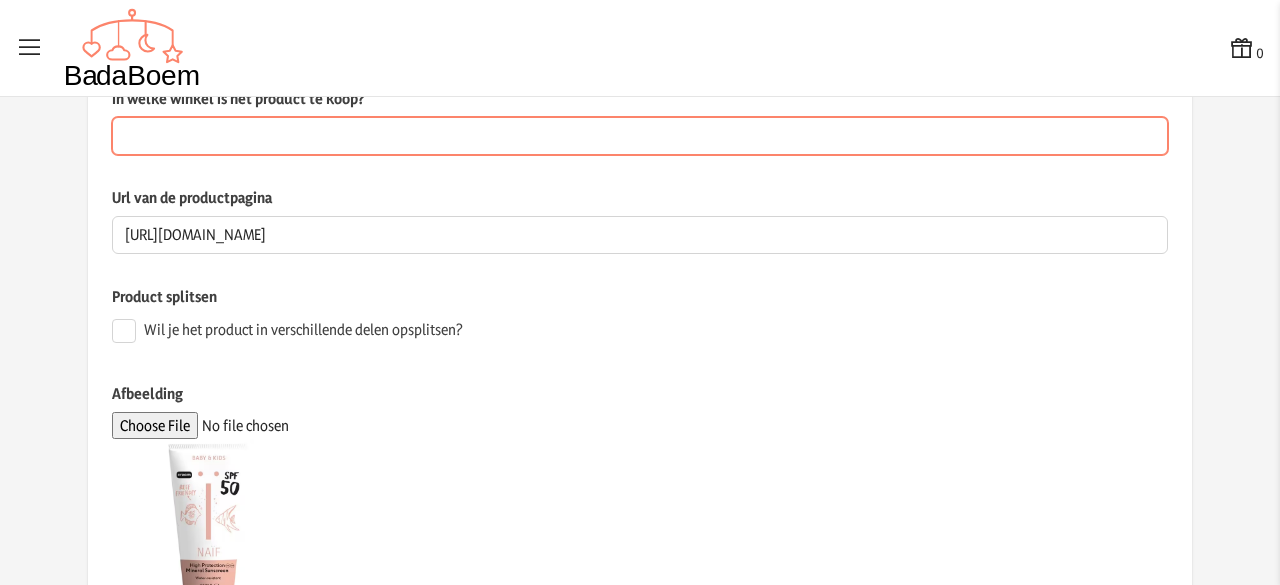 type 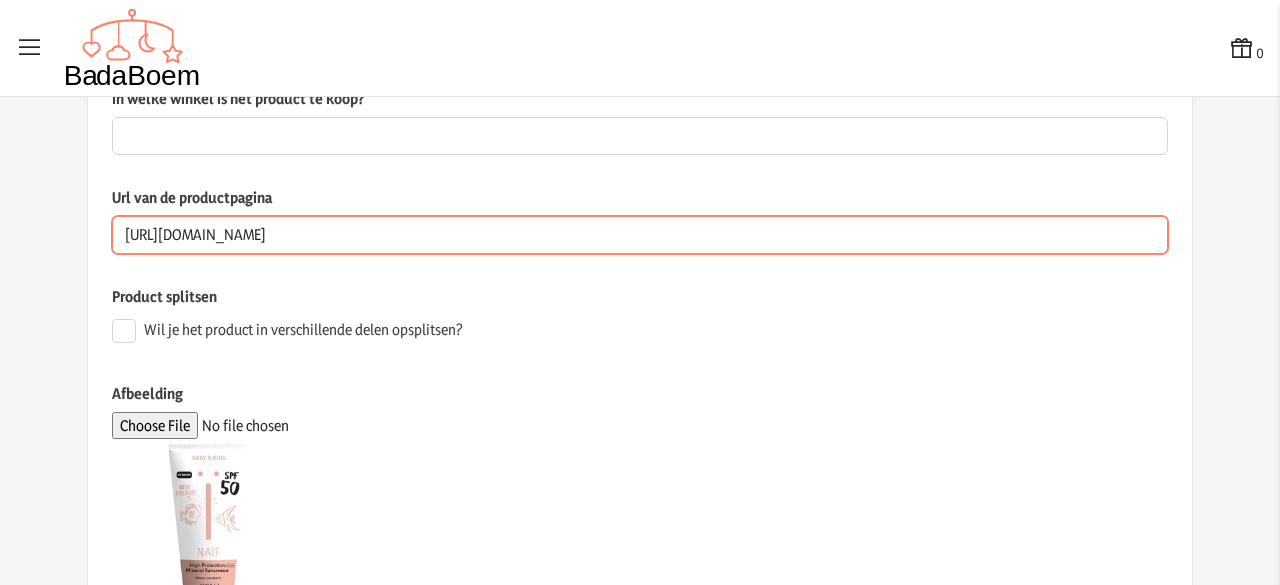 drag, startPoint x: 722, startPoint y: 230, endPoint x: 4, endPoint y: 259, distance: 718.5854 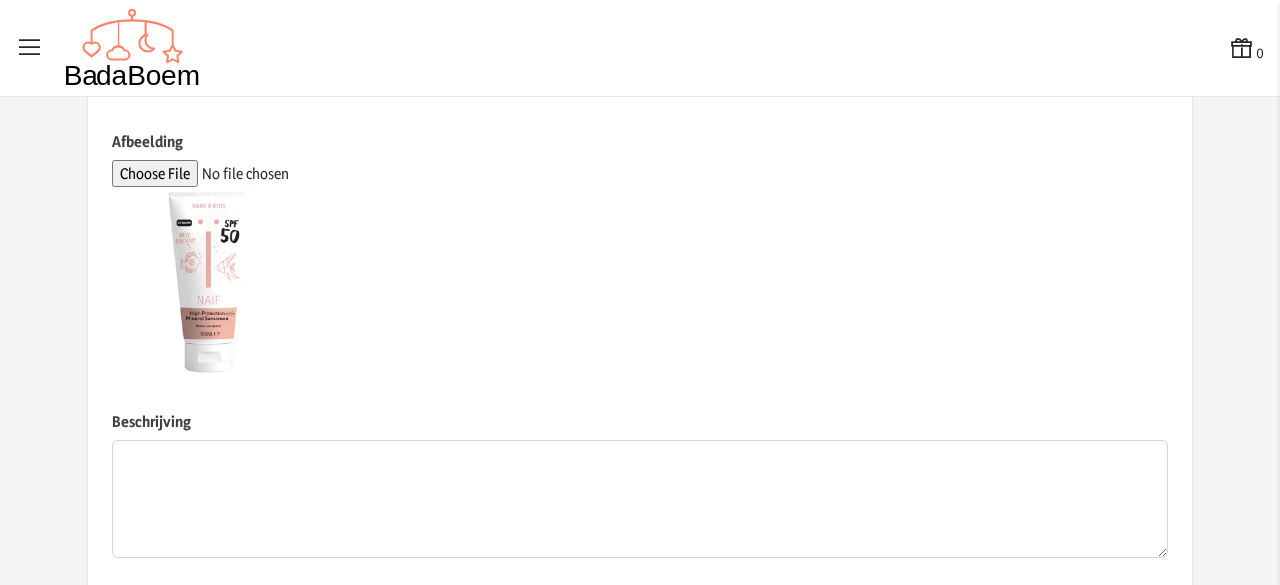 scroll, scrollTop: 692, scrollLeft: 0, axis: vertical 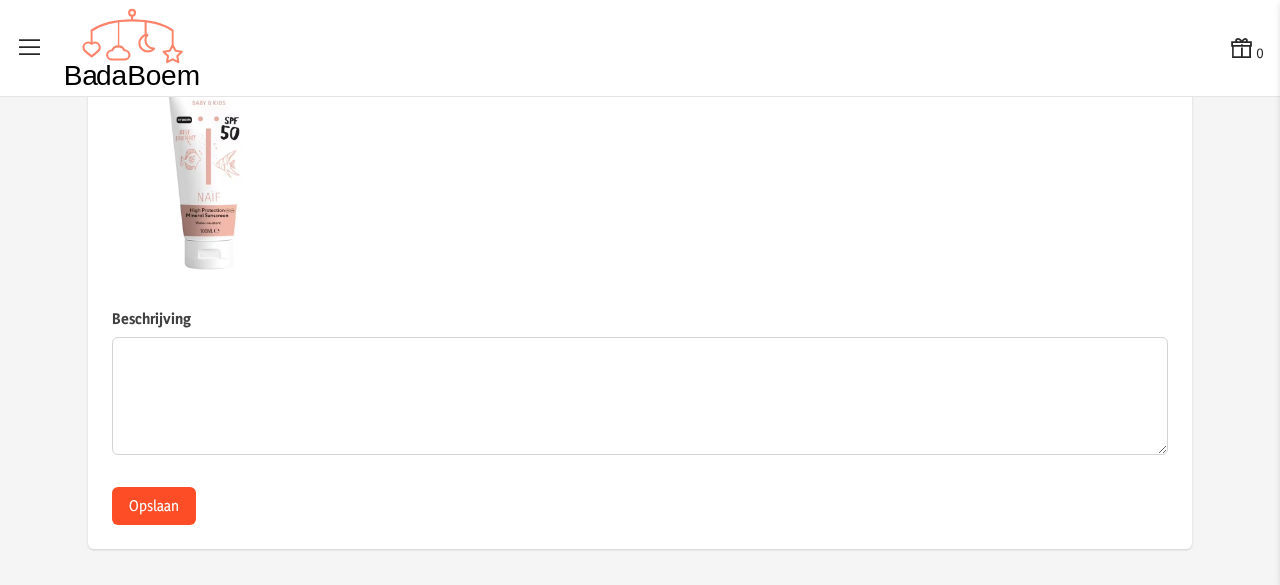 type 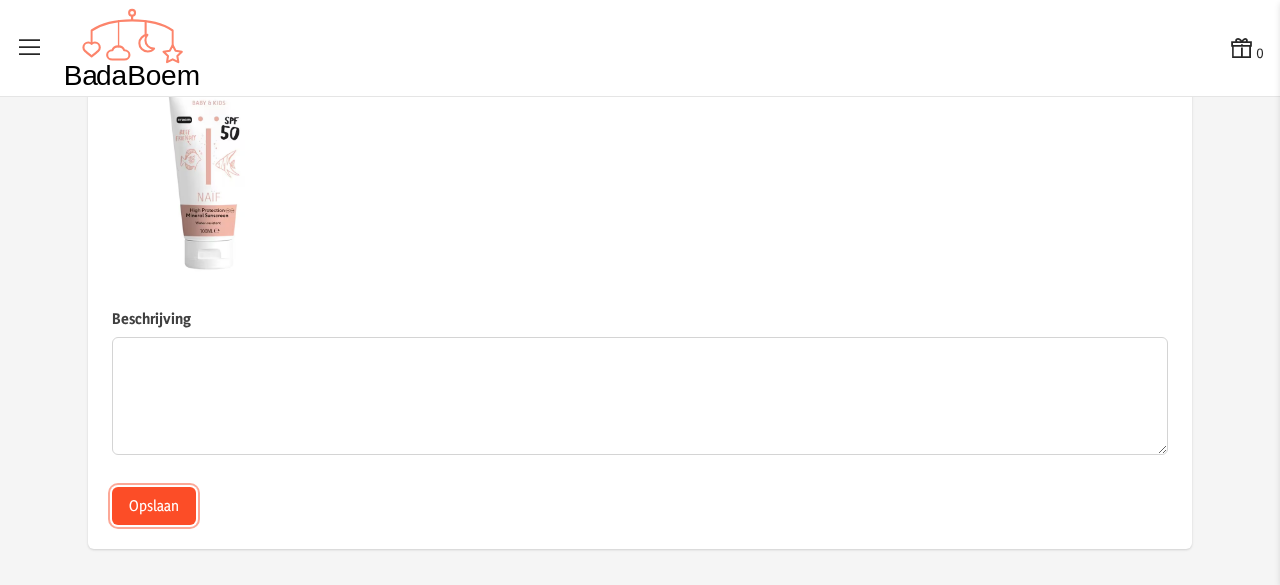 click on "Opslaan" 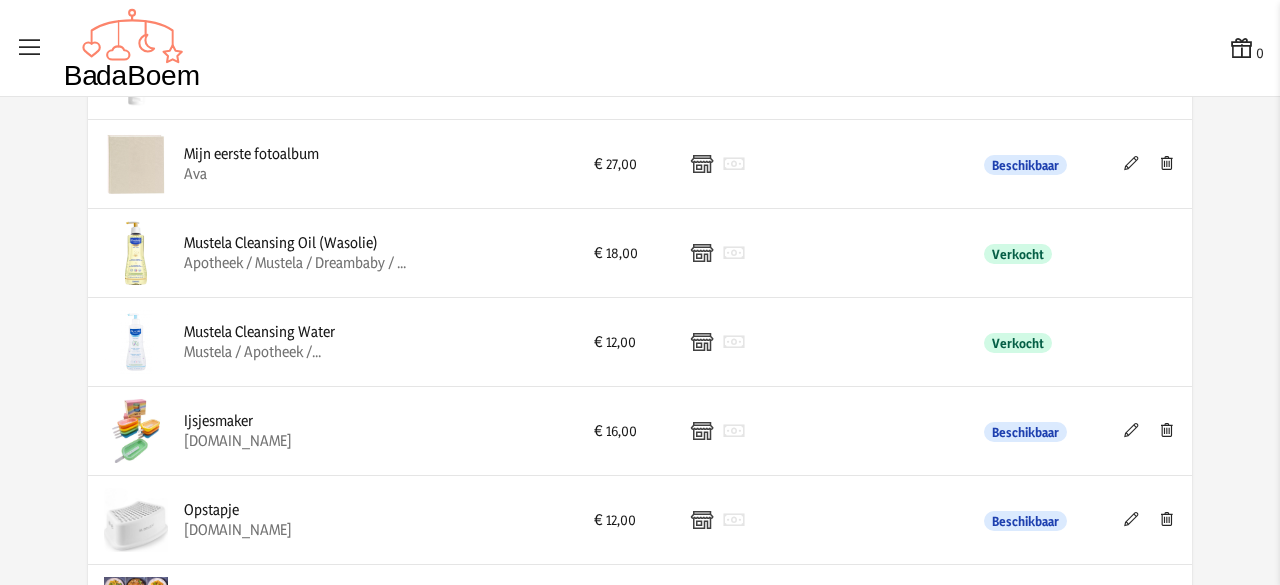 scroll, scrollTop: 2259, scrollLeft: 0, axis: vertical 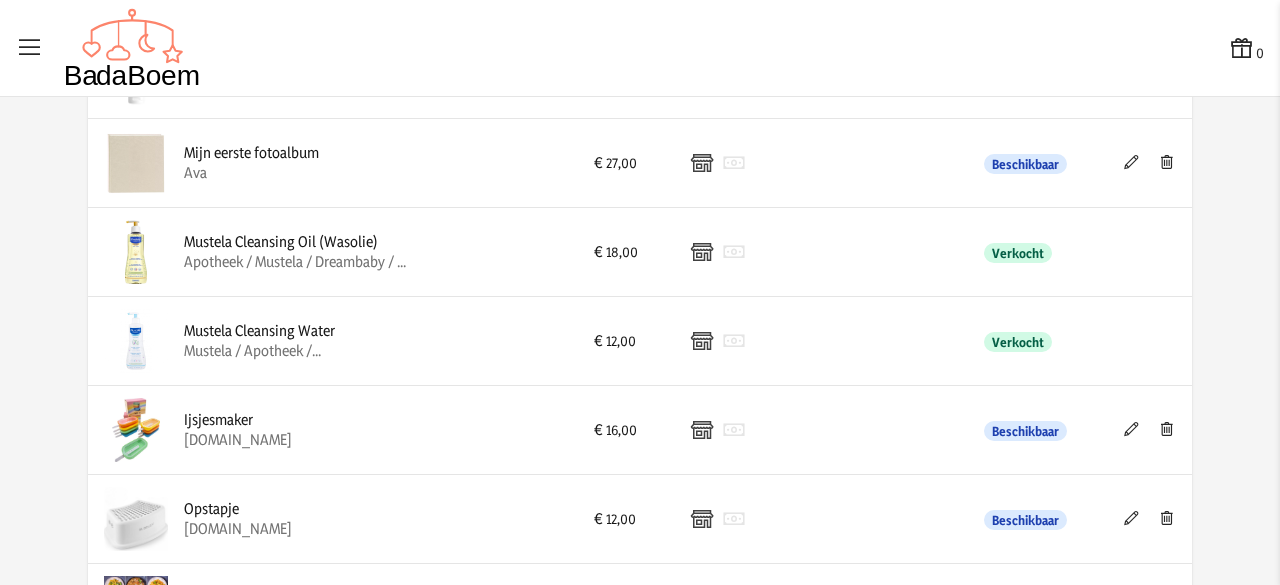 click at bounding box center [1131, 162] 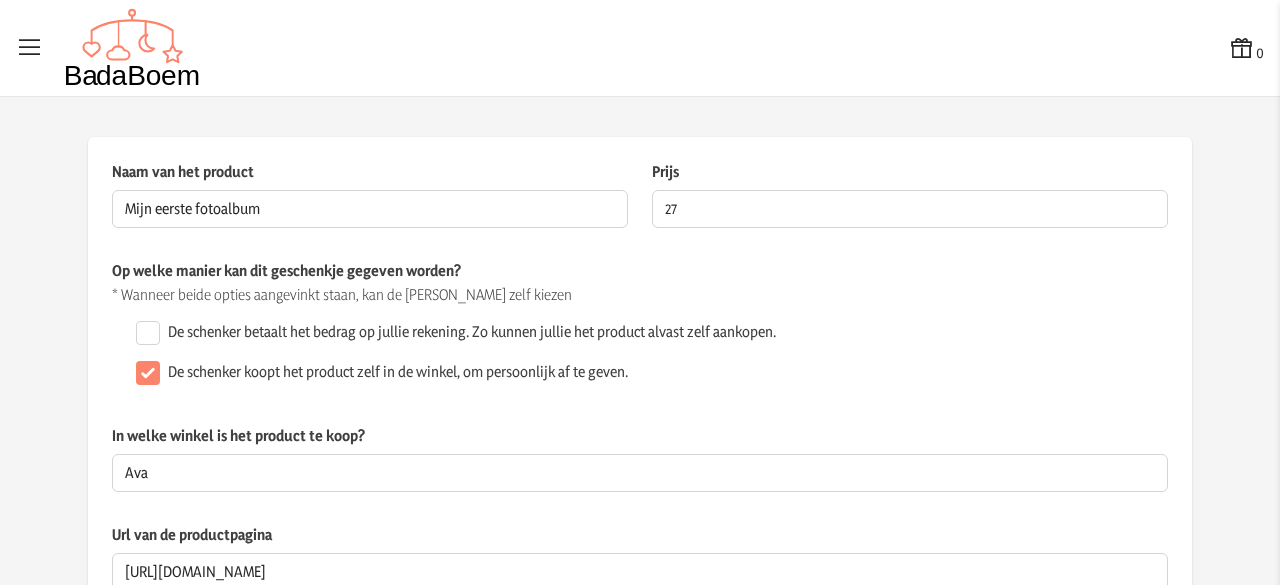 scroll, scrollTop: 0, scrollLeft: 0, axis: both 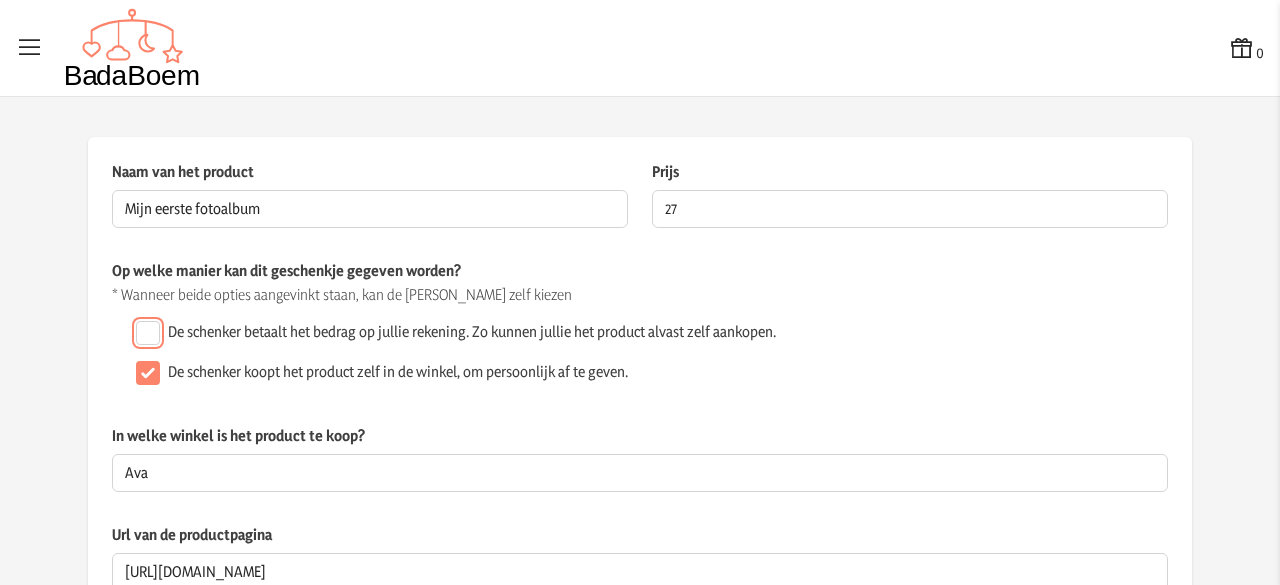 click on "De schenker betaalt het bedrag op jullie rekening. Zo kunnen jullie het product alvast zelf aankopen." at bounding box center (148, 333) 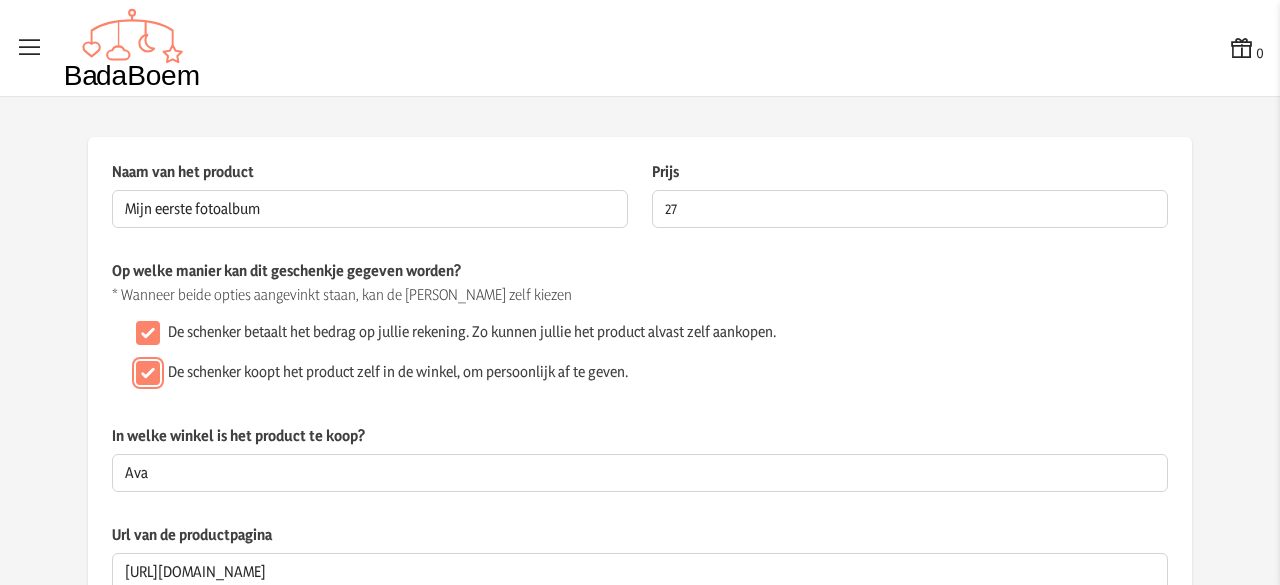 click on "De schenker koopt het product zelf in de winkel, om persoonlijk af te geven." at bounding box center [148, 373] 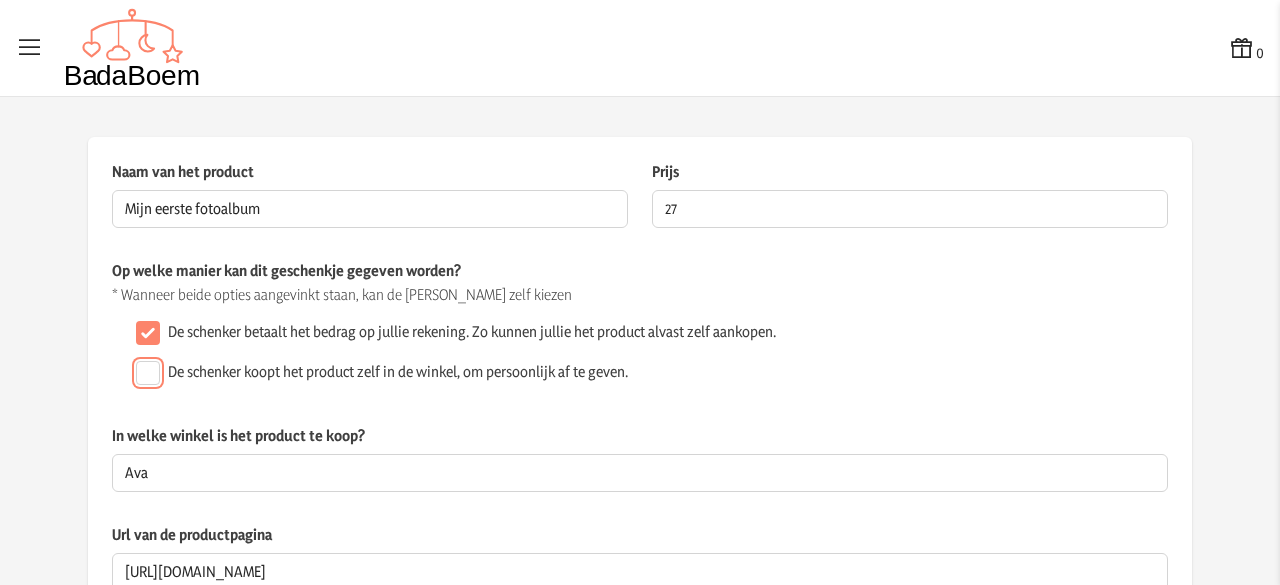 scroll, scrollTop: 191, scrollLeft: 0, axis: vertical 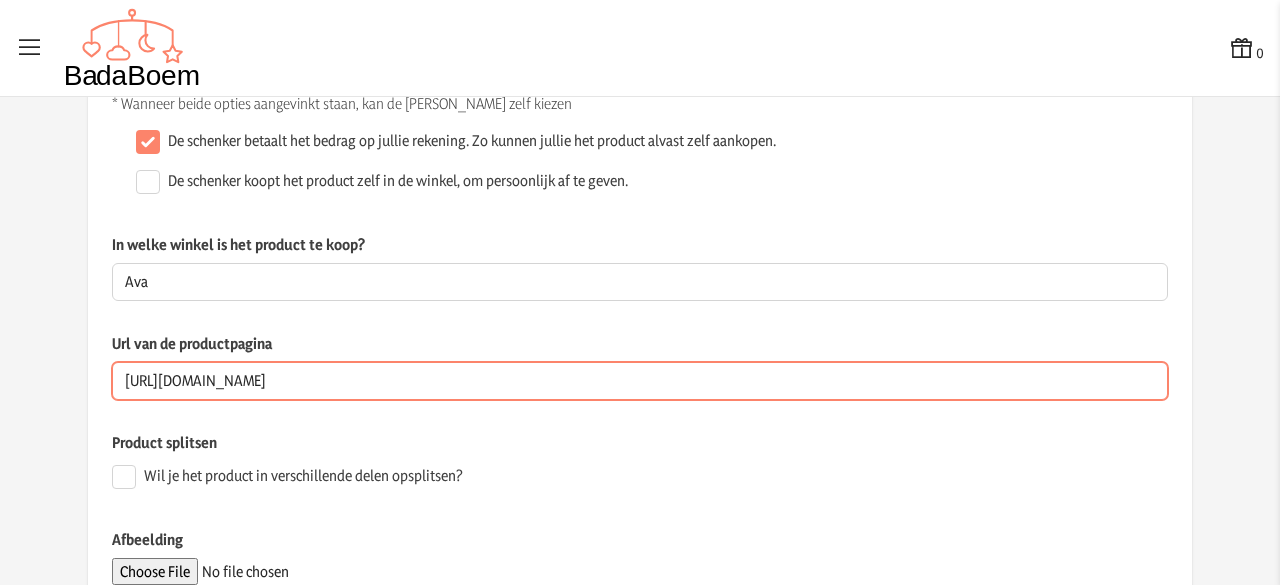 click on "[URL][DOMAIN_NAME]" at bounding box center [640, 381] 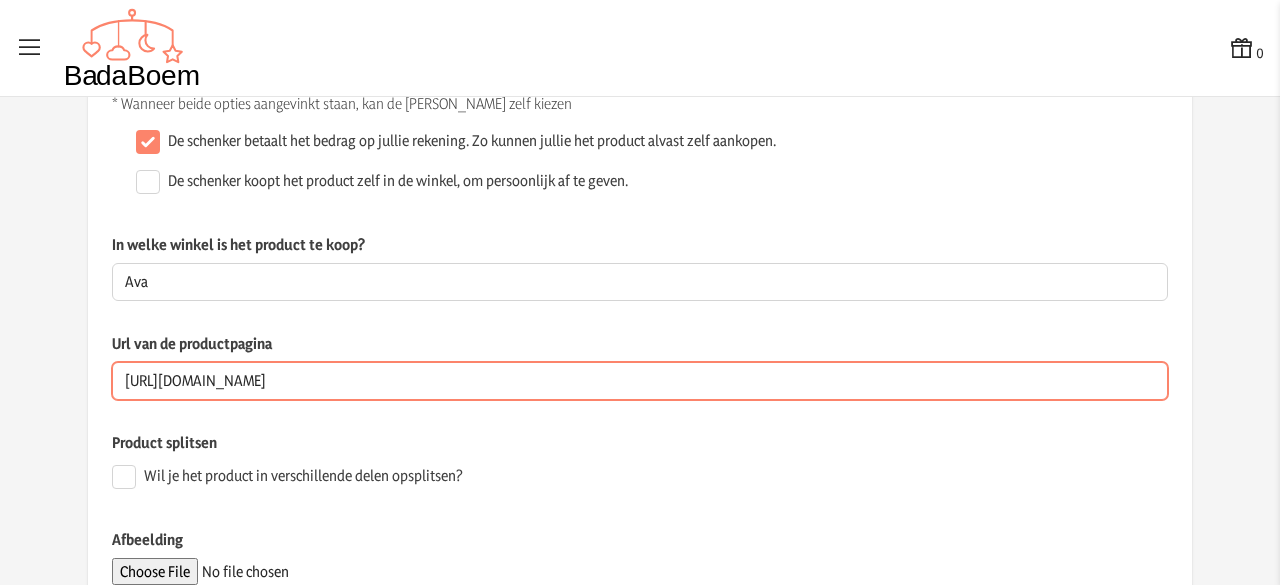 click on "[URL][DOMAIN_NAME]" at bounding box center [640, 381] 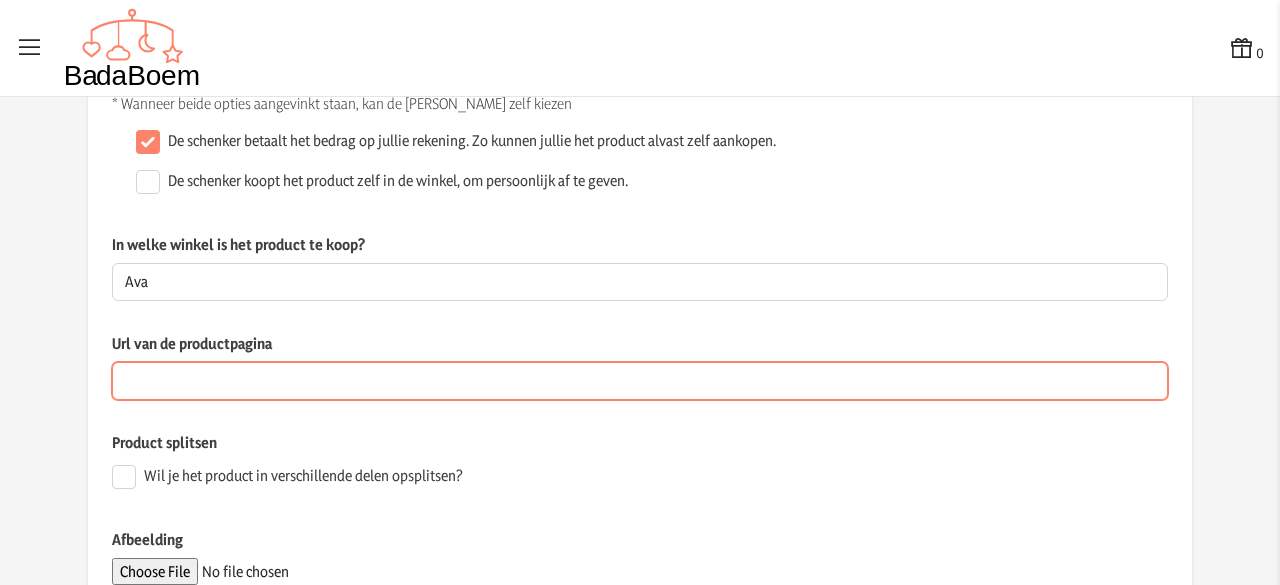 type 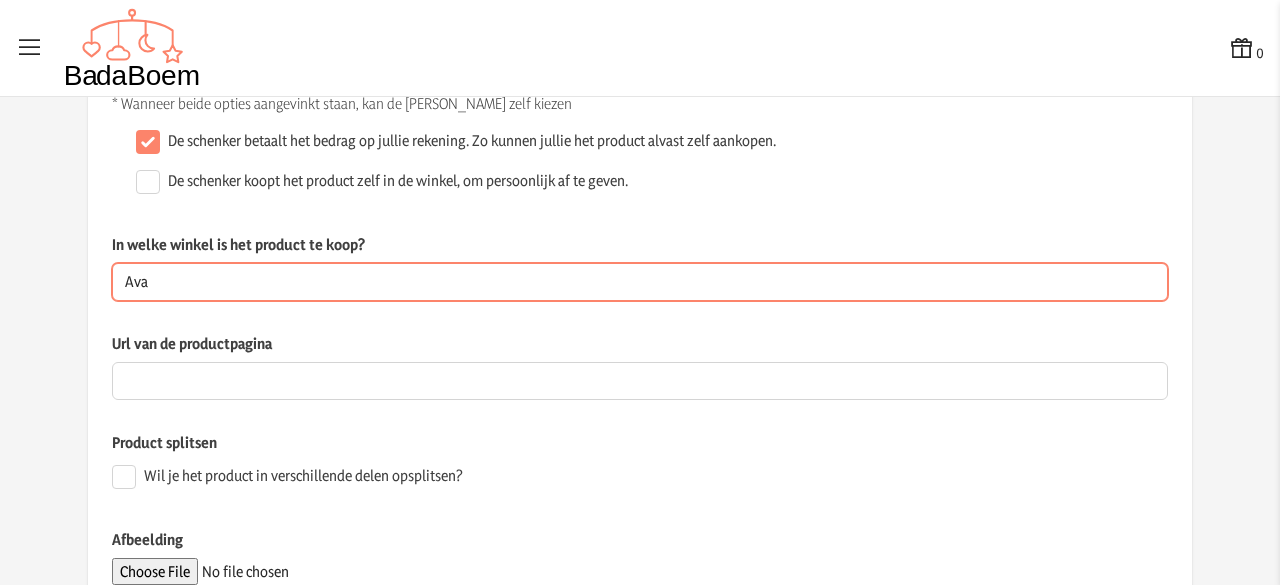 click on "Ava" at bounding box center (640, 282) 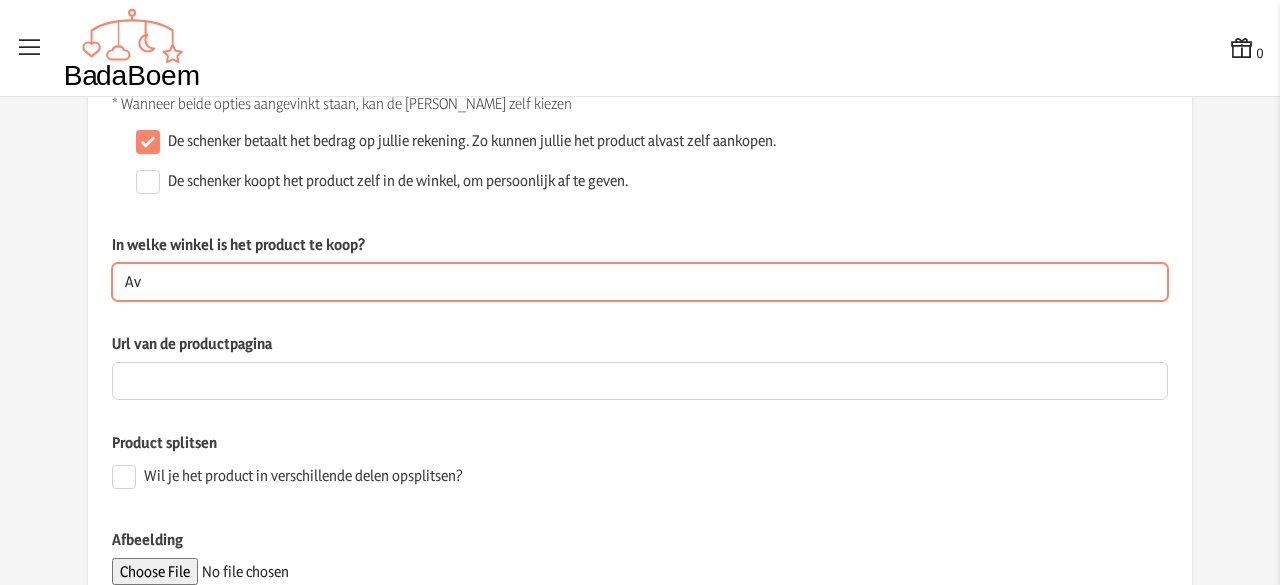 type on "A" 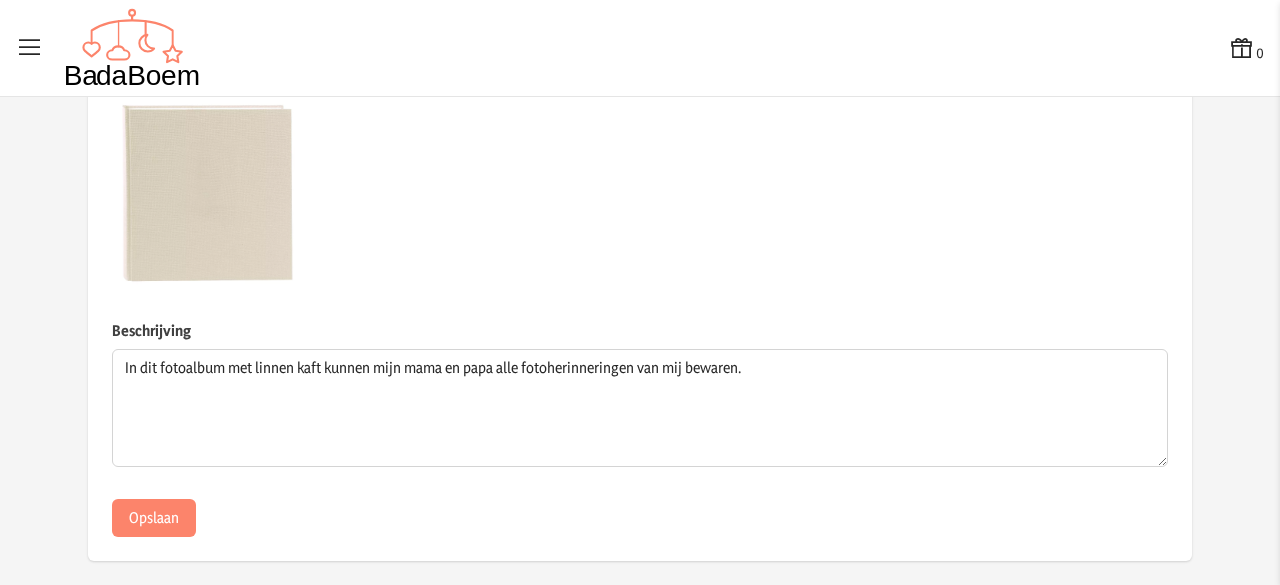 scroll, scrollTop: 681, scrollLeft: 0, axis: vertical 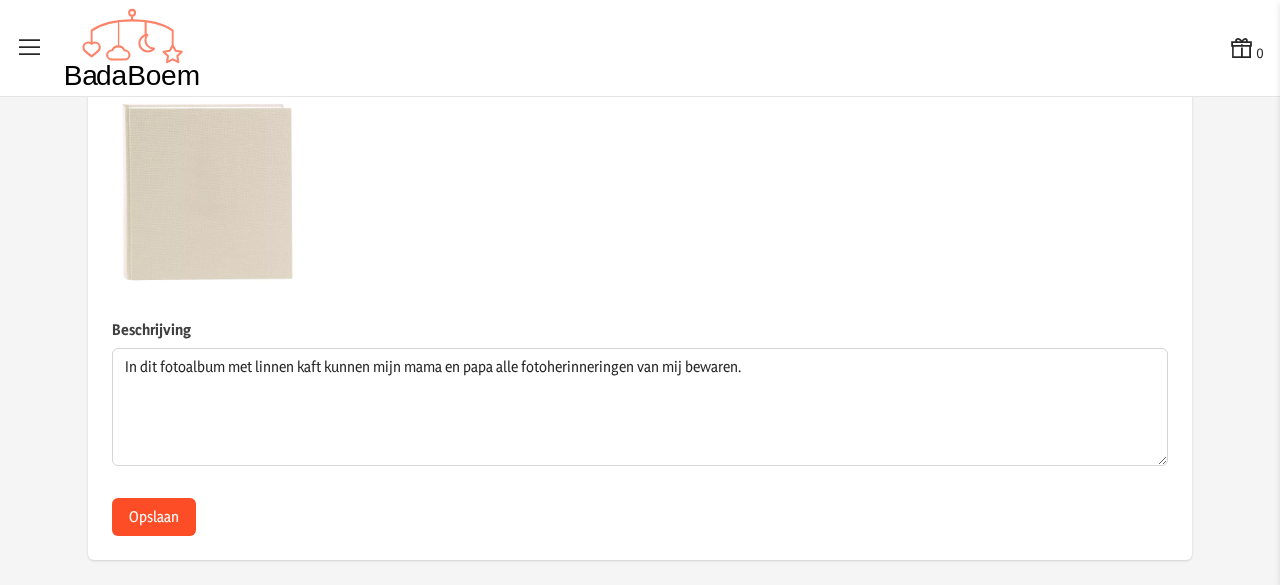 type 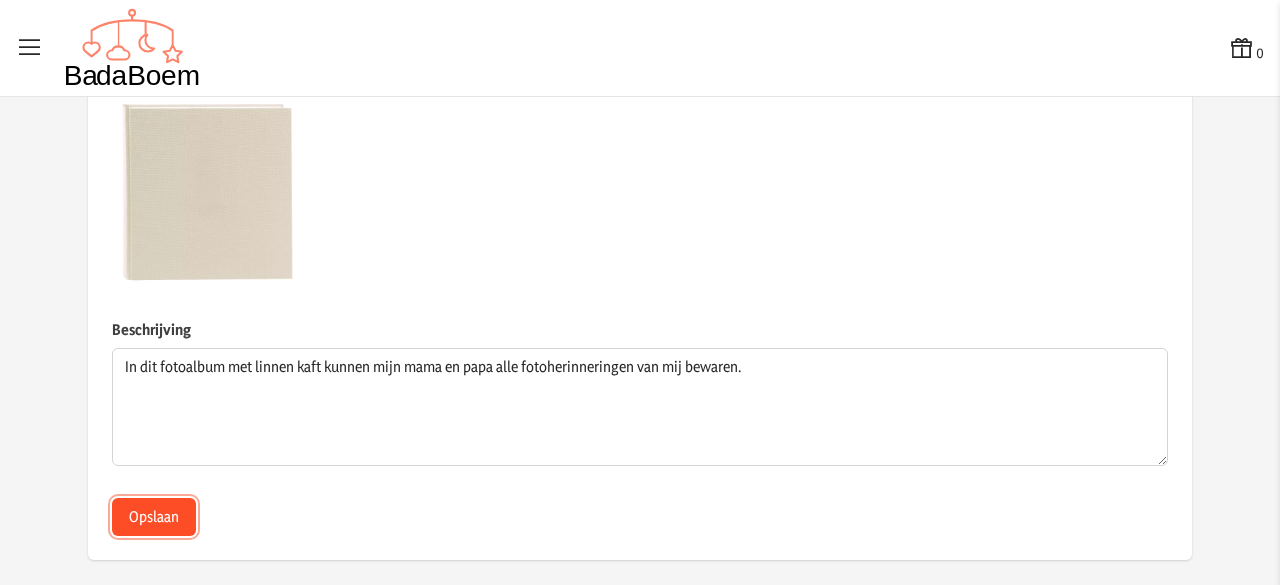 click on "Opslaan" 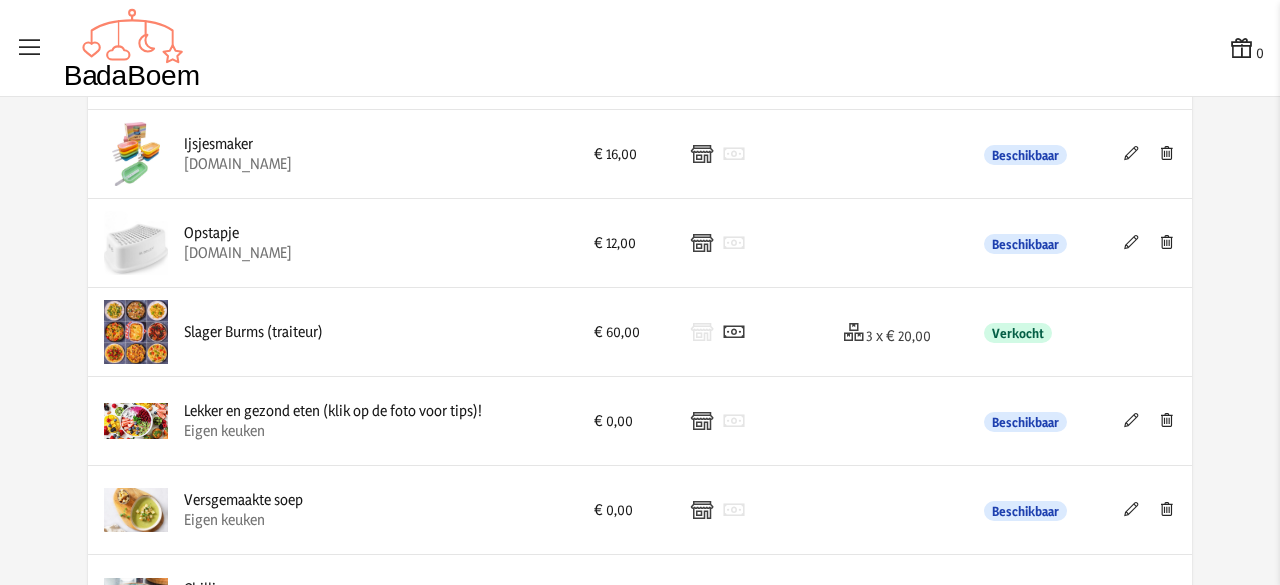 scroll, scrollTop: 2536, scrollLeft: 0, axis: vertical 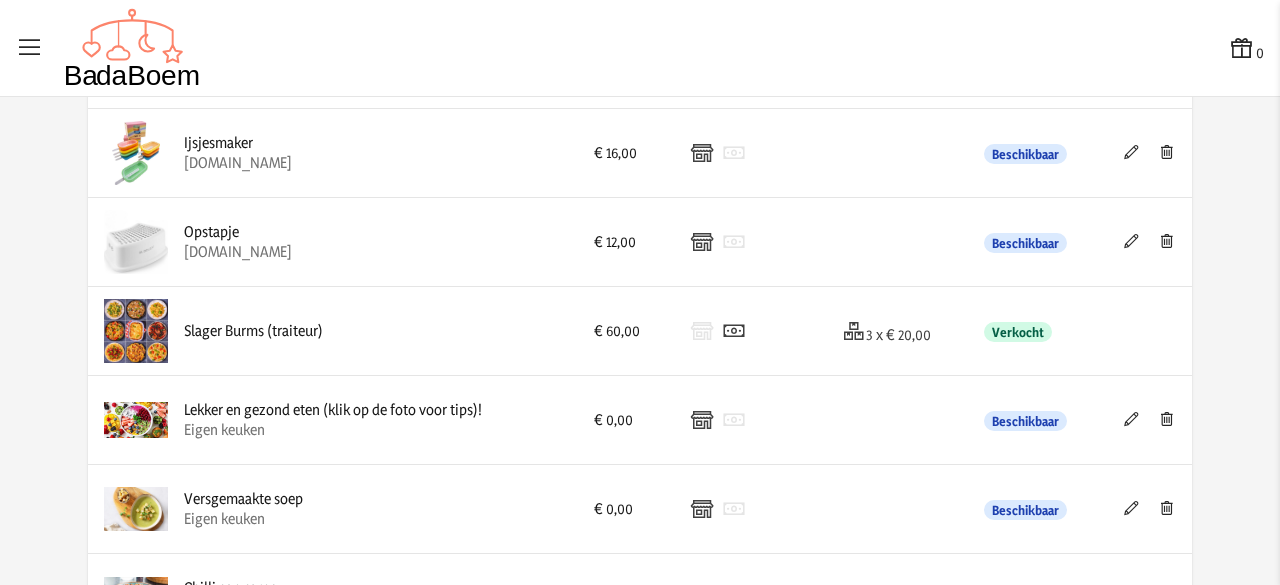 click at bounding box center [1131, 152] 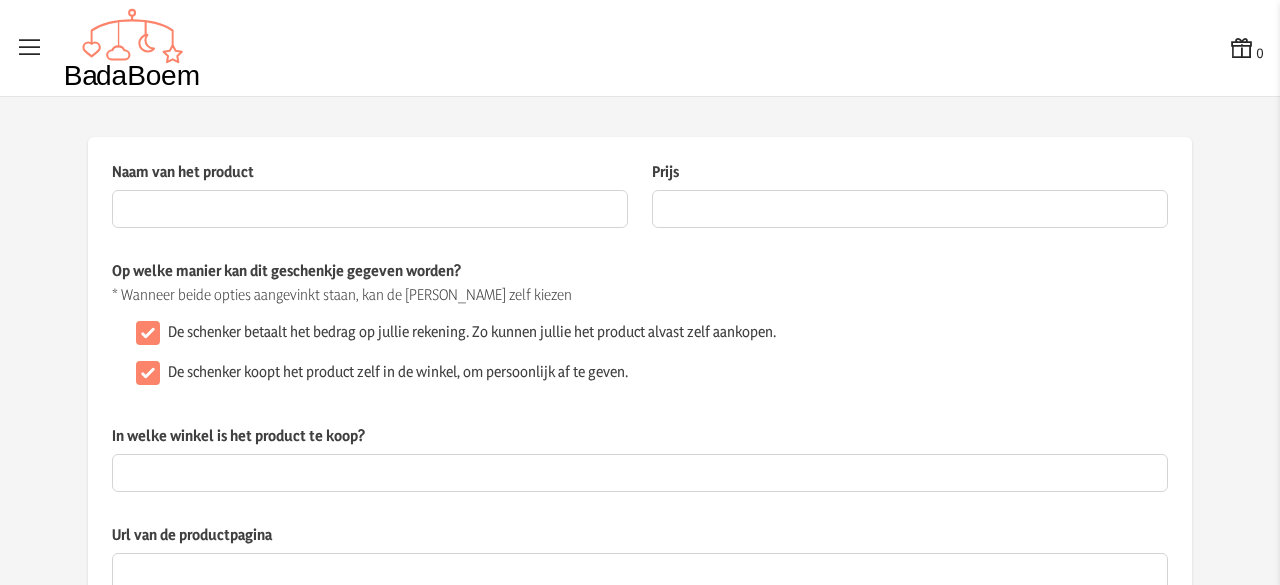 type on "Ijsjesmaker" 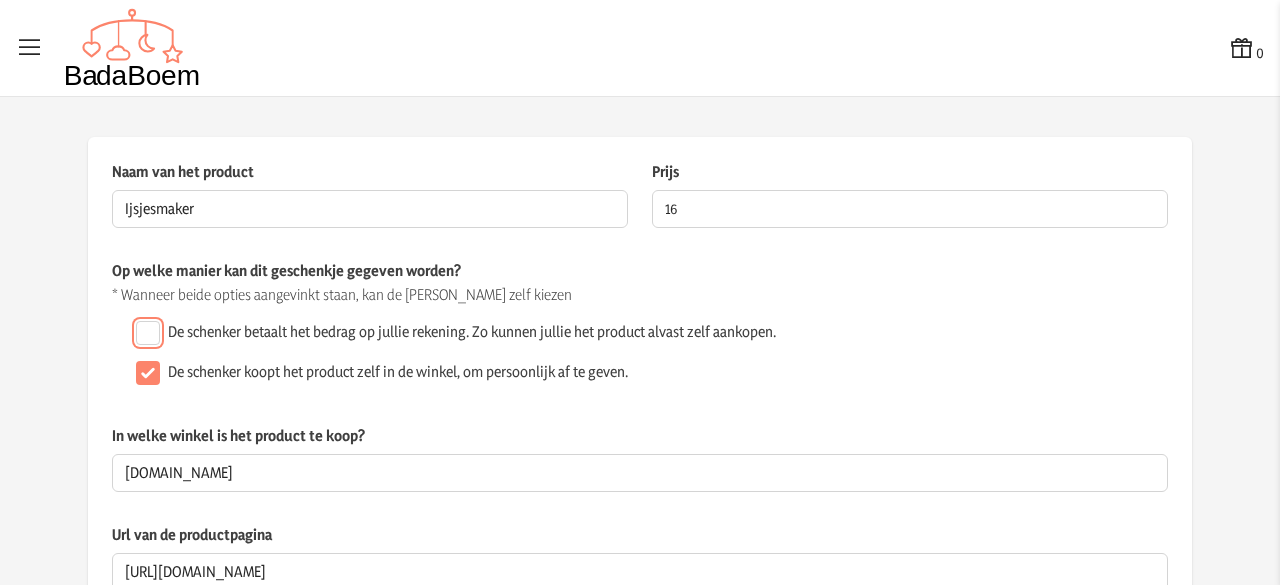 click on "De schenker betaalt het bedrag op jullie rekening. Zo kunnen jullie het product alvast zelf aankopen." at bounding box center [148, 333] 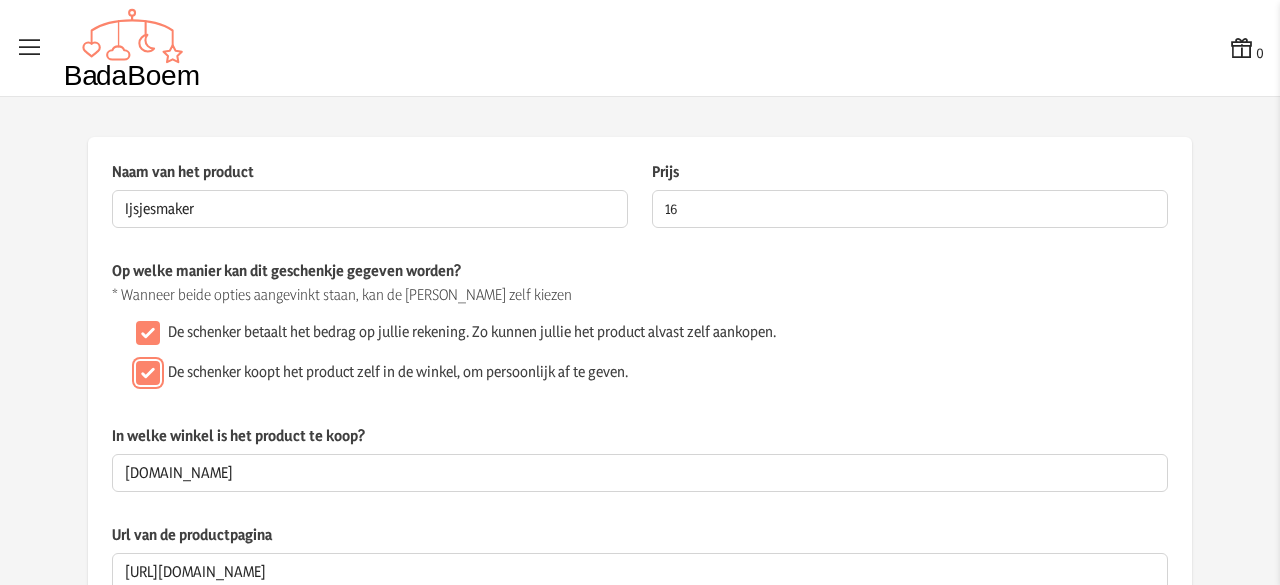 click on "De schenker koopt het product zelf in de winkel, om persoonlijk af te geven." at bounding box center [148, 373] 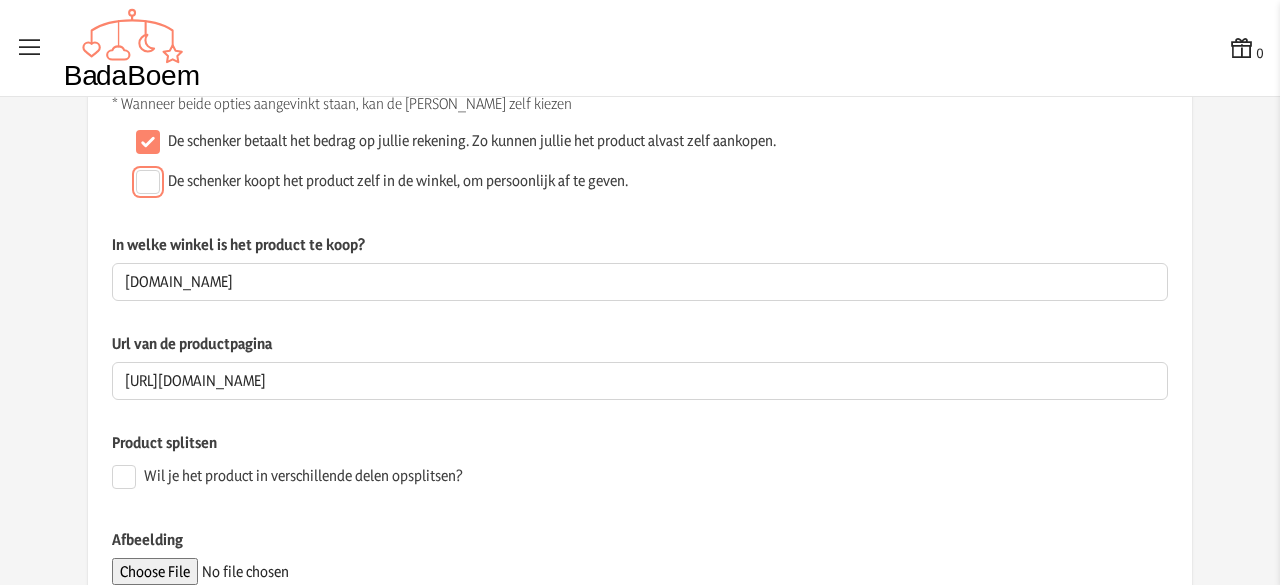 scroll, scrollTop: 192, scrollLeft: 0, axis: vertical 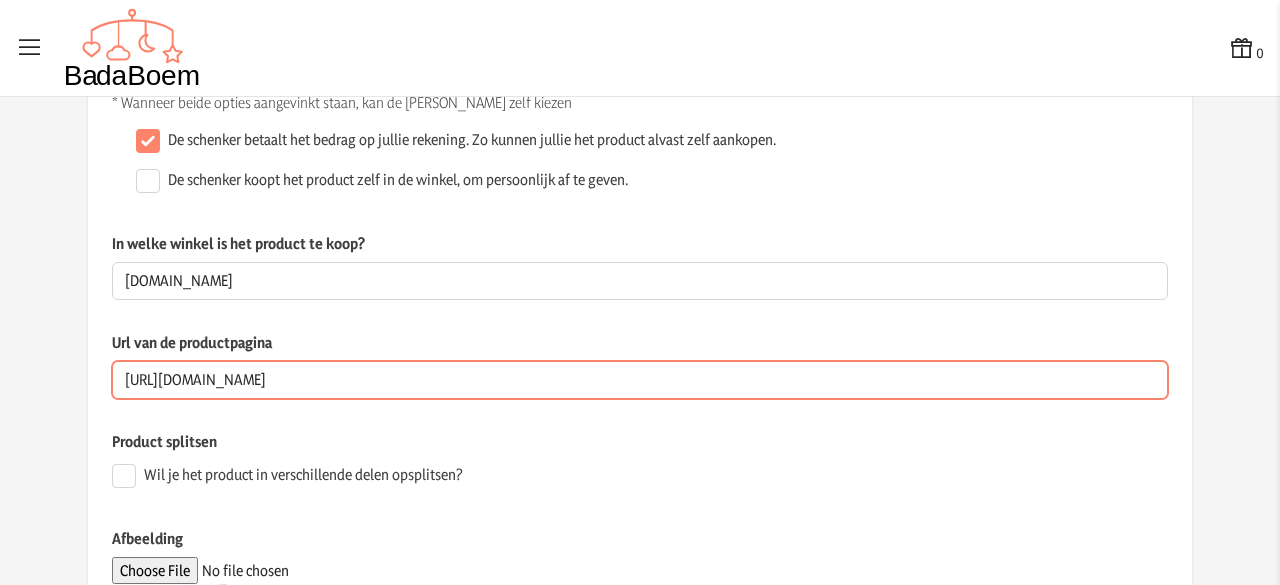 click on "[URL][DOMAIN_NAME]" at bounding box center (640, 380) 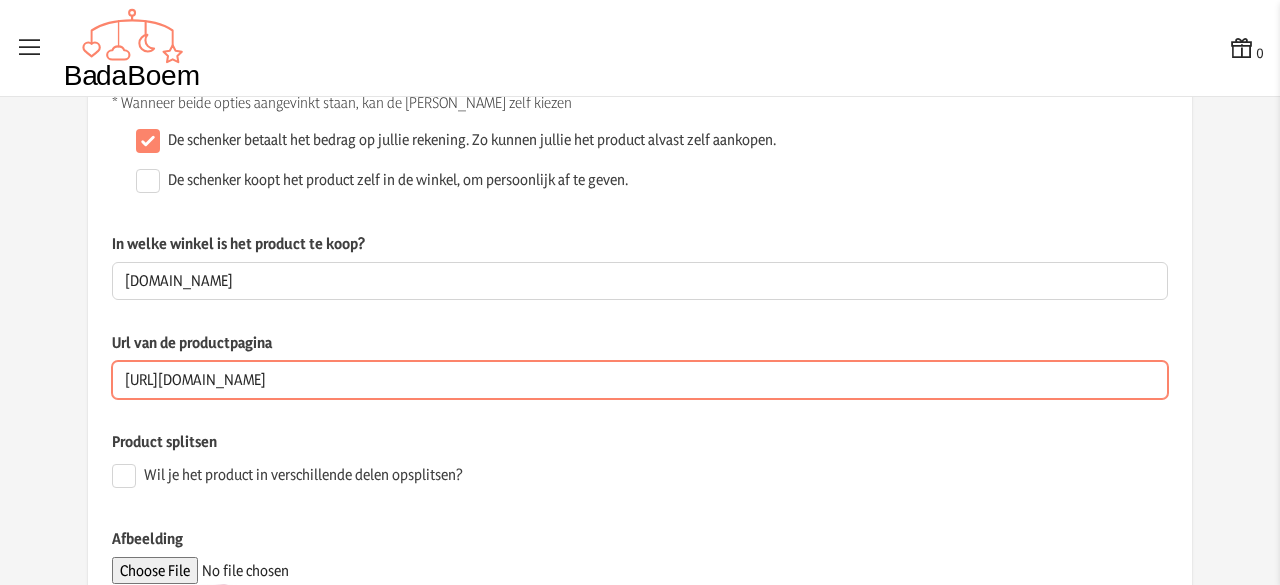 type on "[URL][DOMAIN_NAME]" 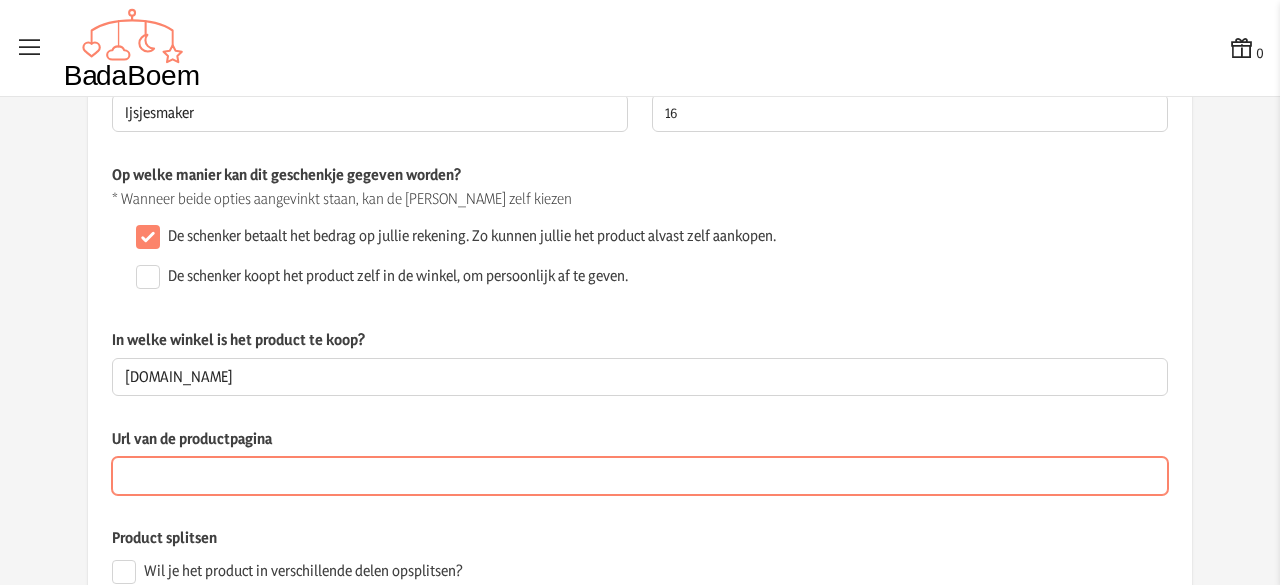 scroll, scrollTop: 87, scrollLeft: 0, axis: vertical 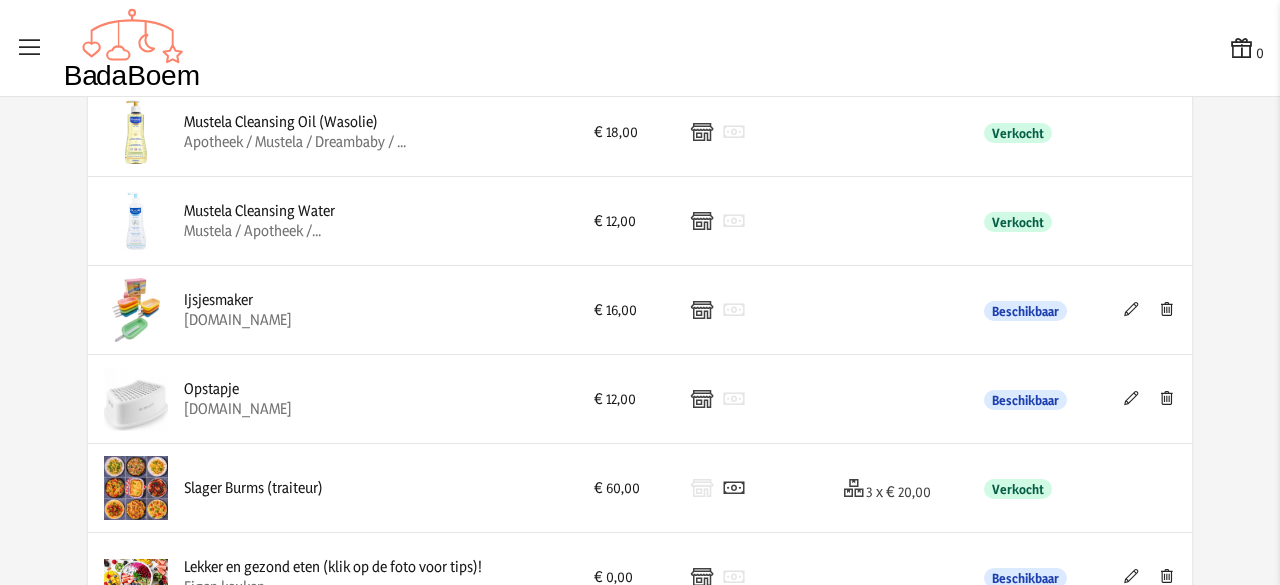 click at bounding box center [1131, 309] 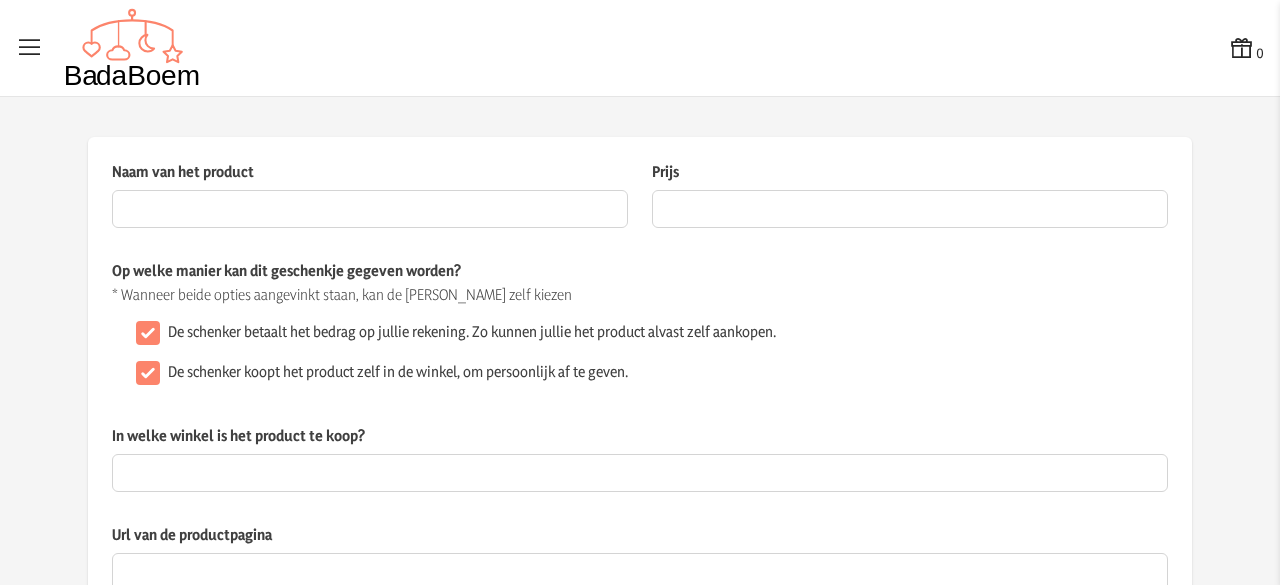 type on "Ijsjesmaker" 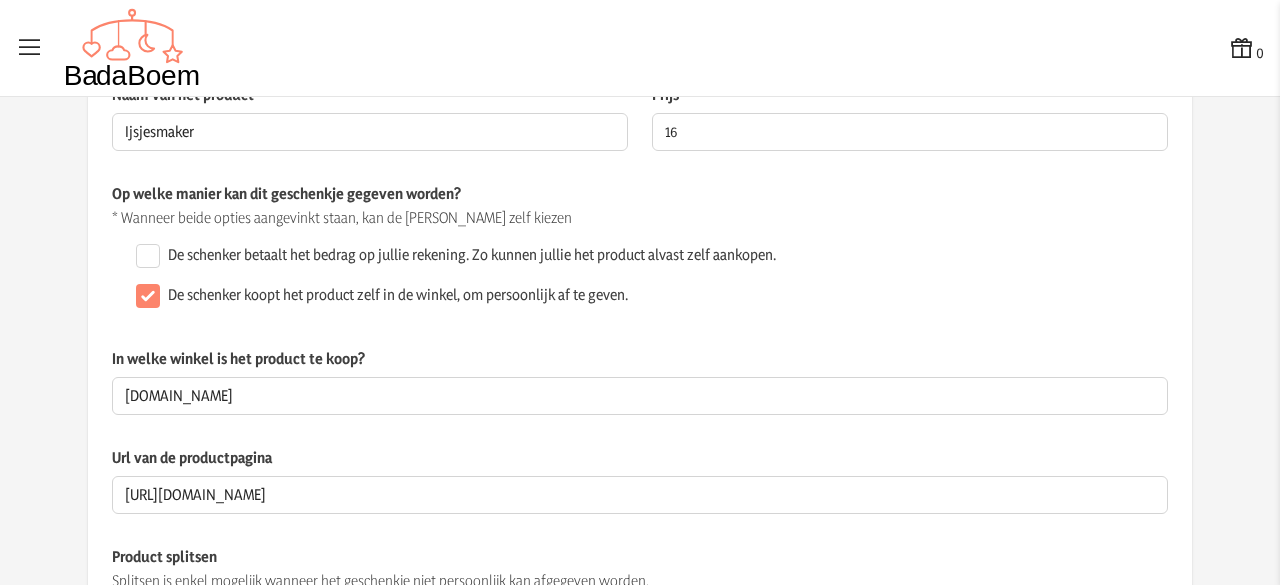 scroll, scrollTop: 81, scrollLeft: 0, axis: vertical 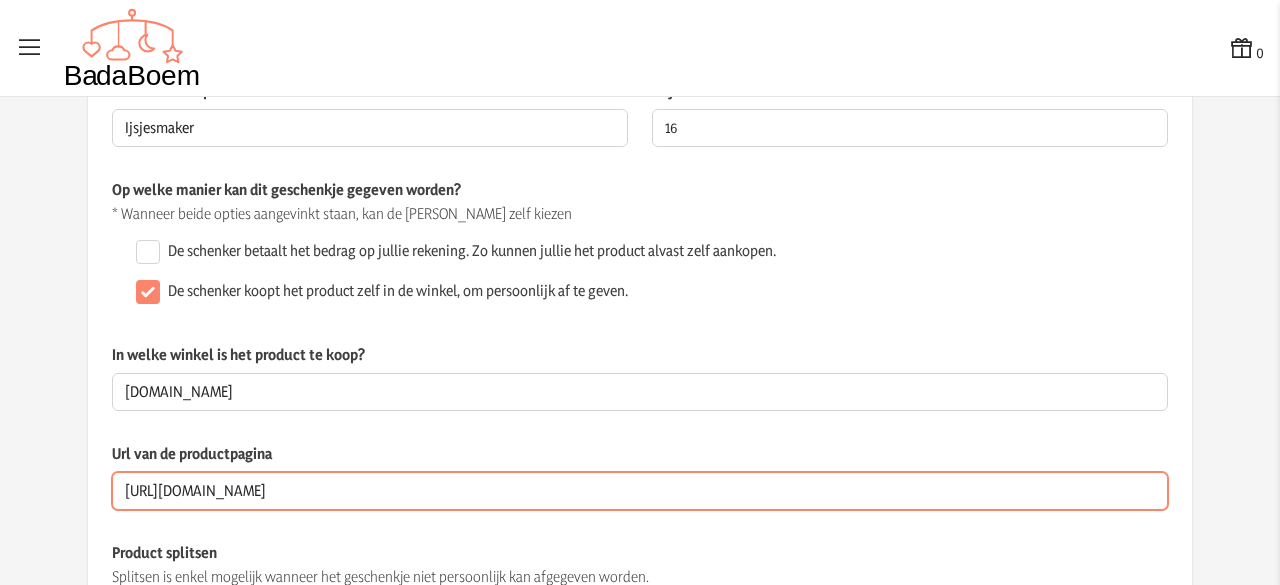 click on "[URL][DOMAIN_NAME]" at bounding box center [640, 491] 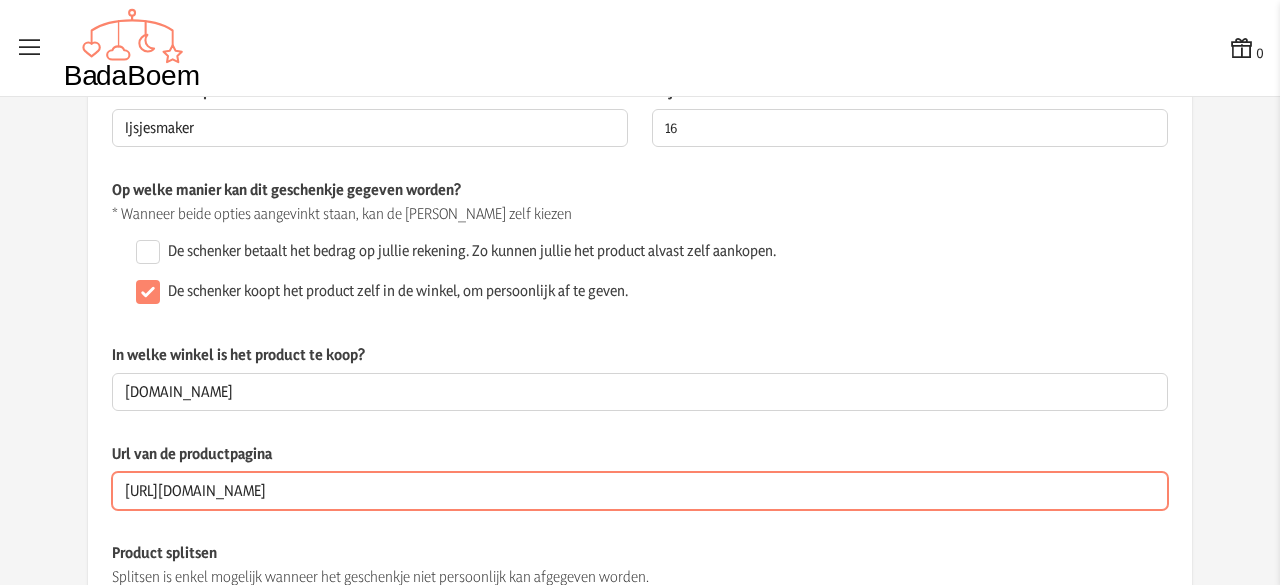 click on "[URL][DOMAIN_NAME]" at bounding box center [640, 491] 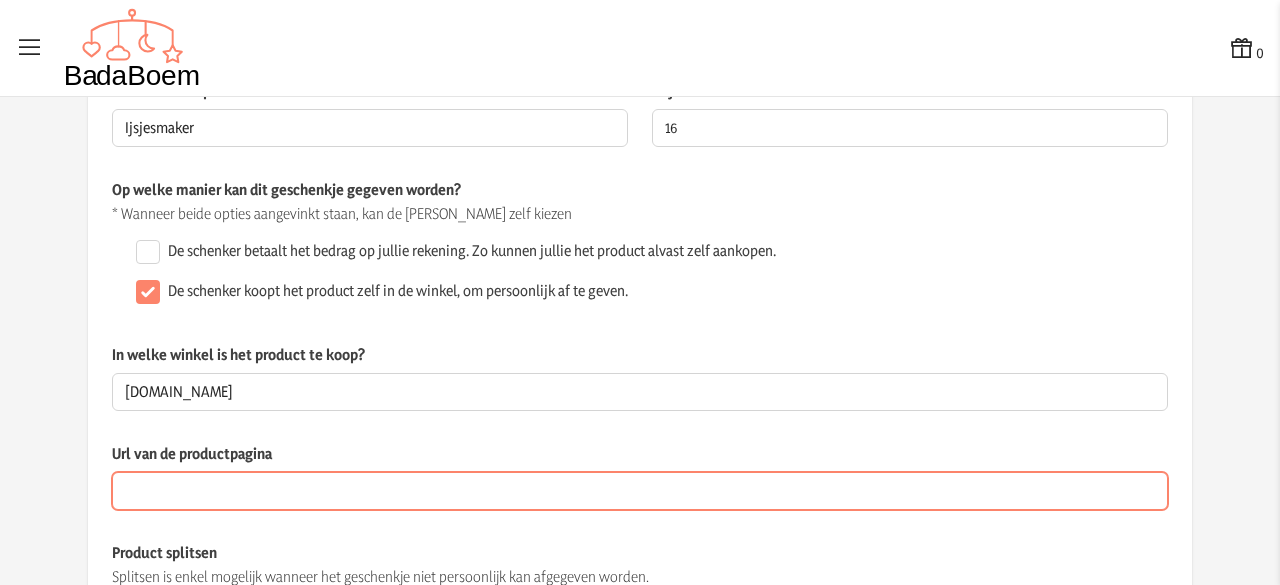 type 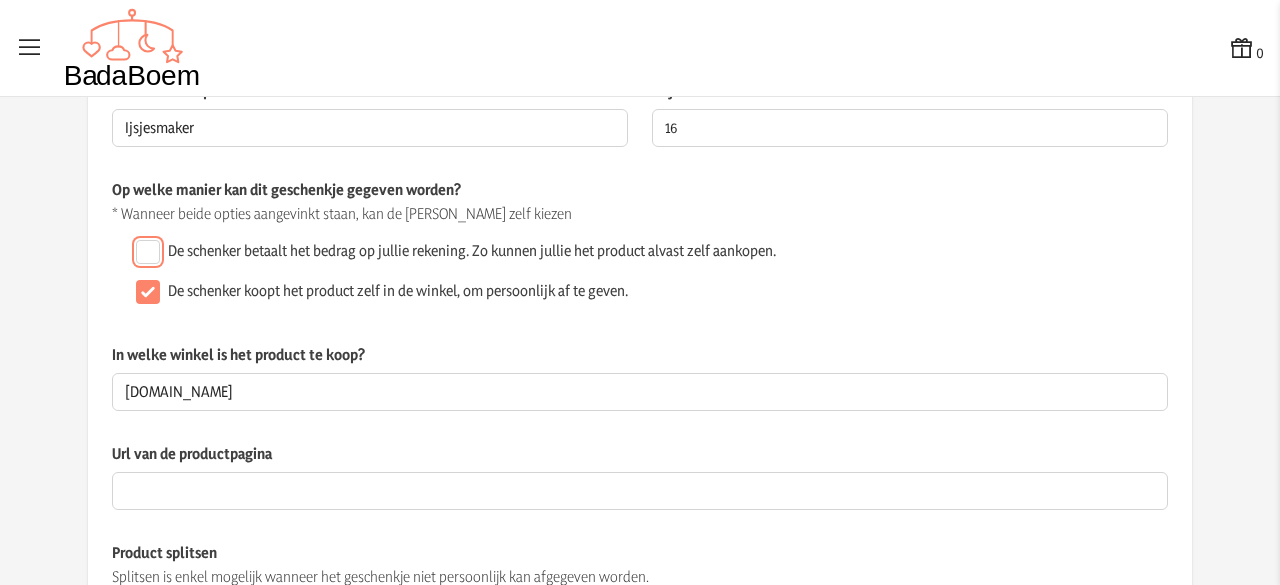 click on "De schenker betaalt het bedrag op jullie rekening. Zo kunnen jullie het product alvast zelf aankopen." at bounding box center (148, 252) 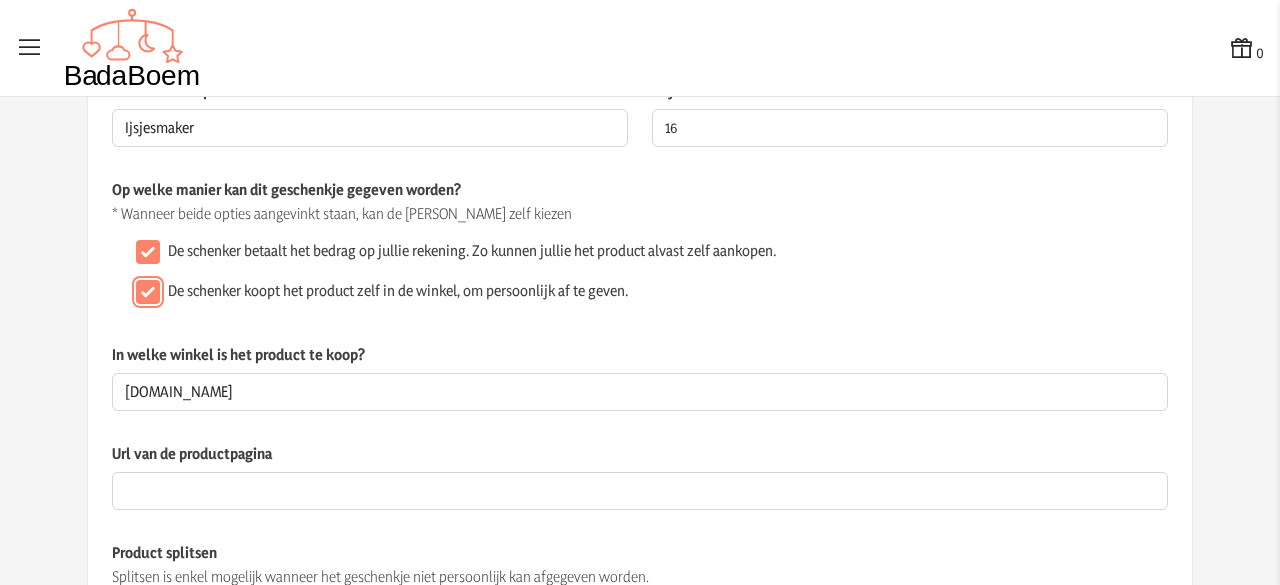 click on "De schenker koopt het product zelf in de winkel, om persoonlijk af te geven." at bounding box center [148, 292] 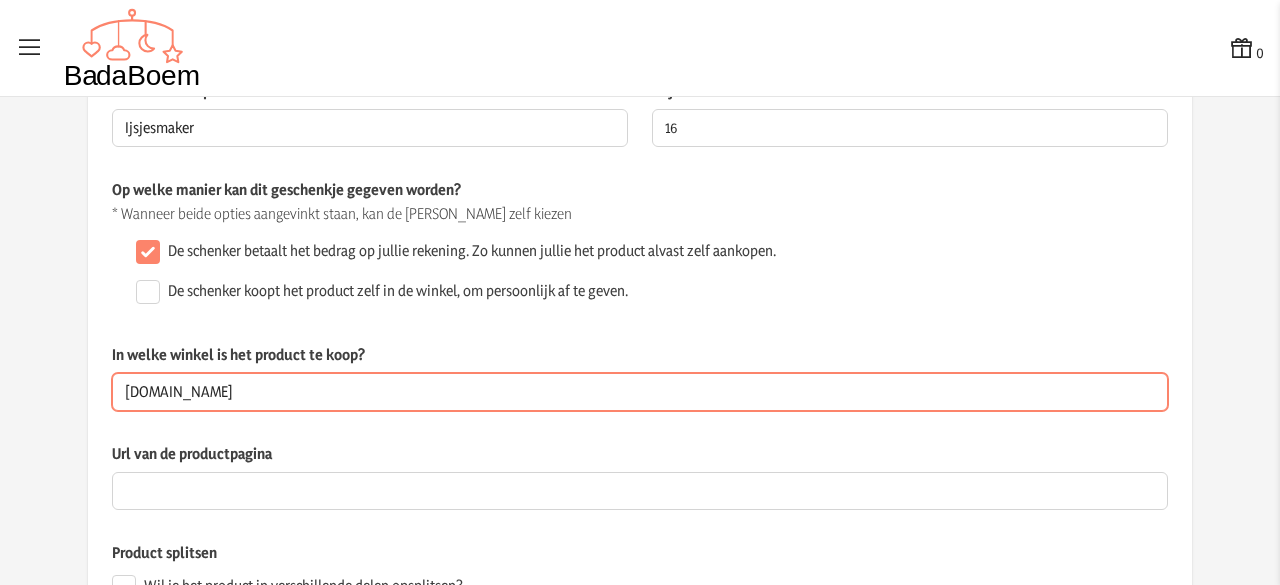 drag, startPoint x: 182, startPoint y: 381, endPoint x: 0, endPoint y: 401, distance: 183.0956 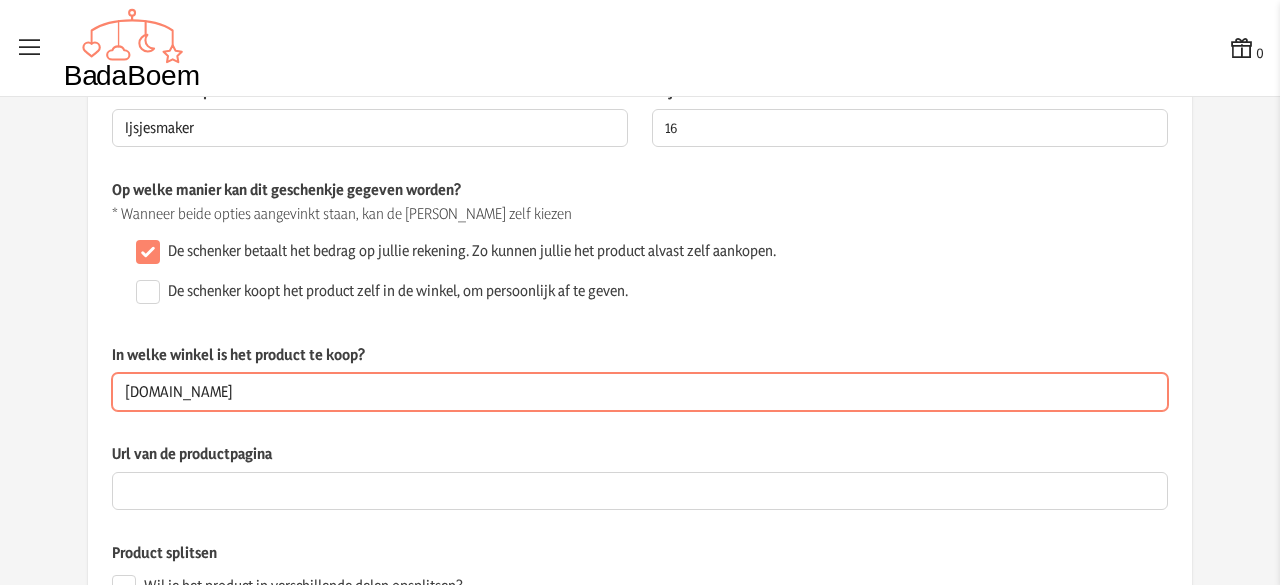 click on "Naam van het product Ijsjesmaker  Dit veld is verplicht  Prijs 16  De prijs van het product is verplicht en mag enkel cijfers bevatten  Op welke manier kan dit geschenkje gegeven worden? * Wanneer beide opties aangevinkt staan, kan de schenker zelf kiezen  De schenker betaalt het bedrag op jullie rekening. Zo kunnen jullie het product alvast zelf aankopen.   De schenker koopt het product zelf in de winkel, om persoonlijk af te geven.  In welke winkel is het product te koop? [DOMAIN_NAME]  Dit veld is verplicht wanneer het geschenkje persoonlijk kan afgegeven worden  Url van de productpagina Product splitsen  Wil je het product in verschillende delen opsplitsen?  Afbeelding Beschrijving Voor lekkere en gezonde ijsjes! Opslaan" 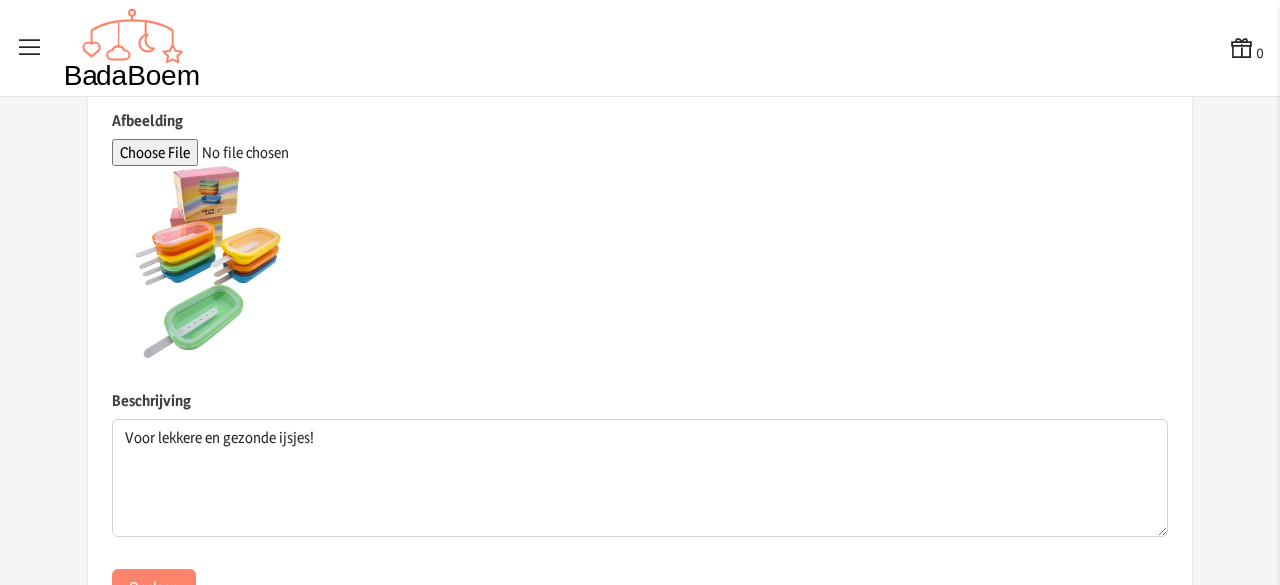 scroll, scrollTop: 692, scrollLeft: 0, axis: vertical 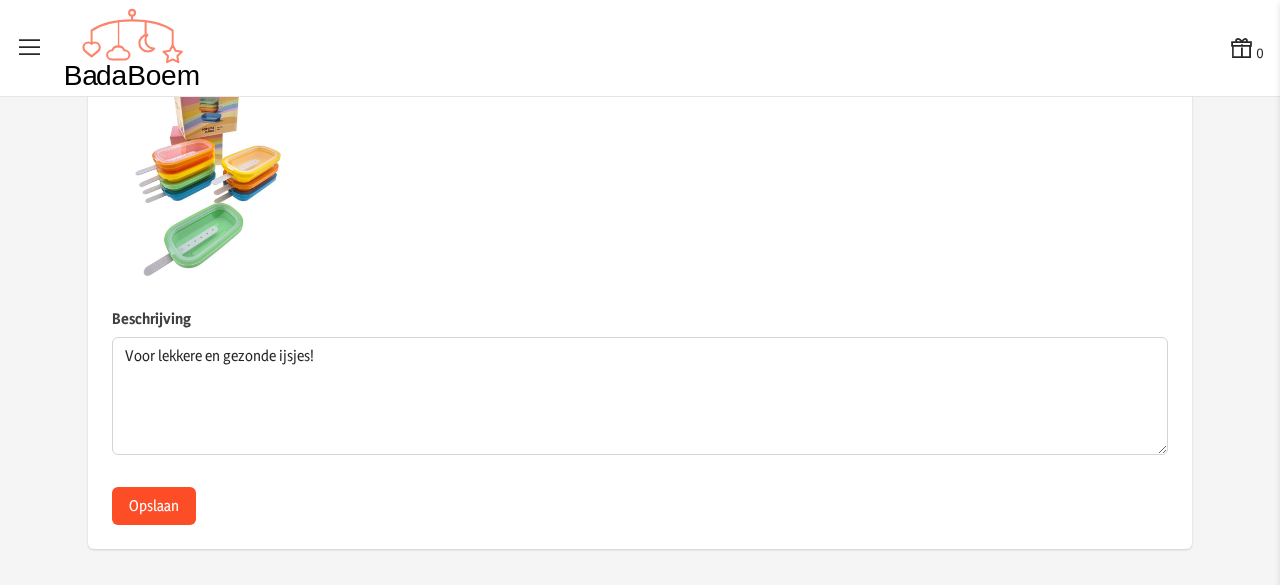 type 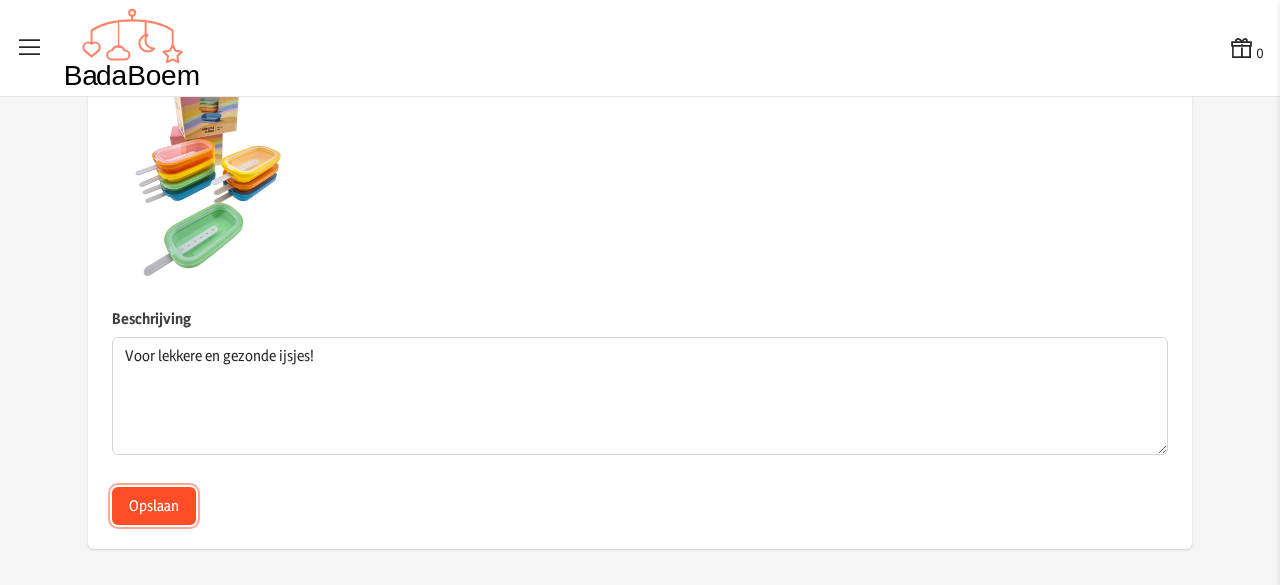 click on "Opslaan" 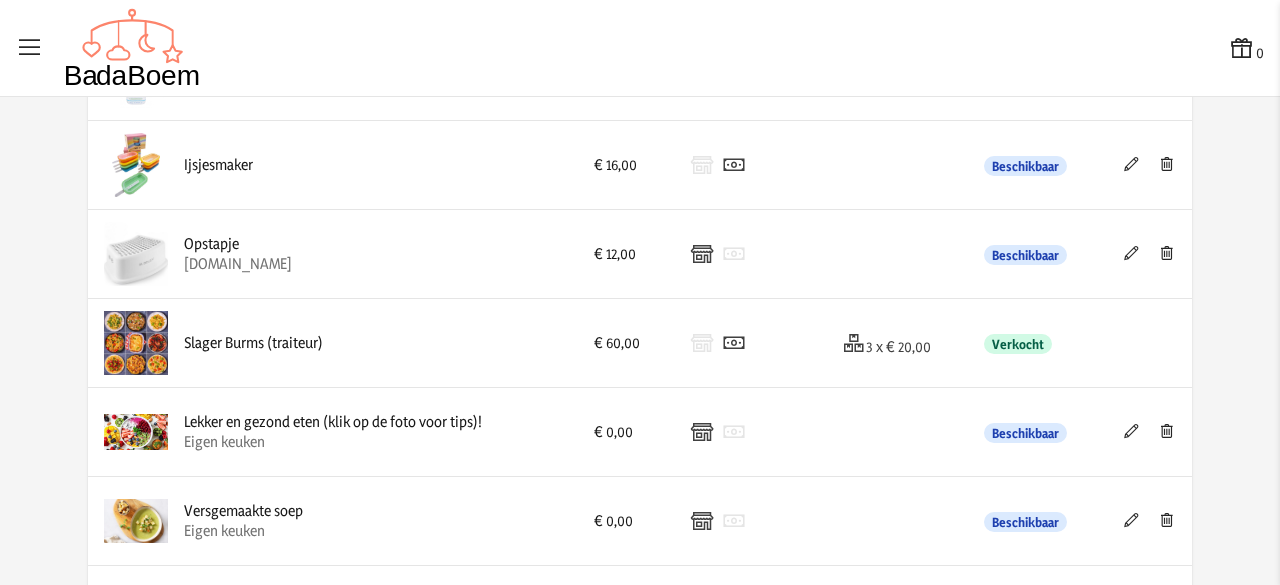 scroll, scrollTop: 2525, scrollLeft: 0, axis: vertical 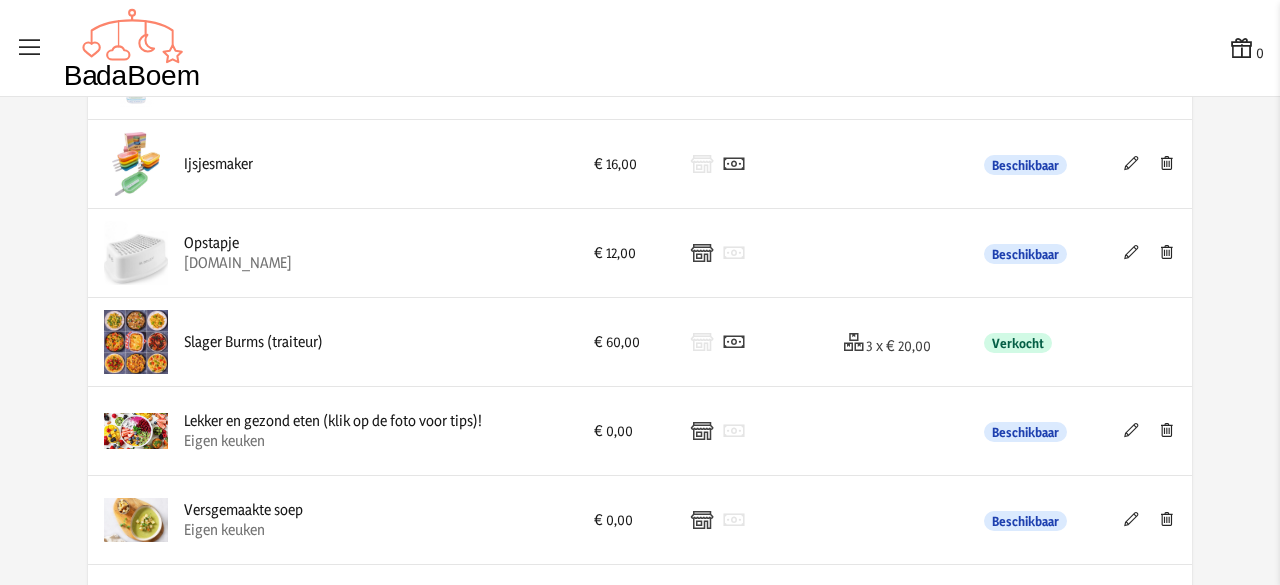 click at bounding box center (1131, 252) 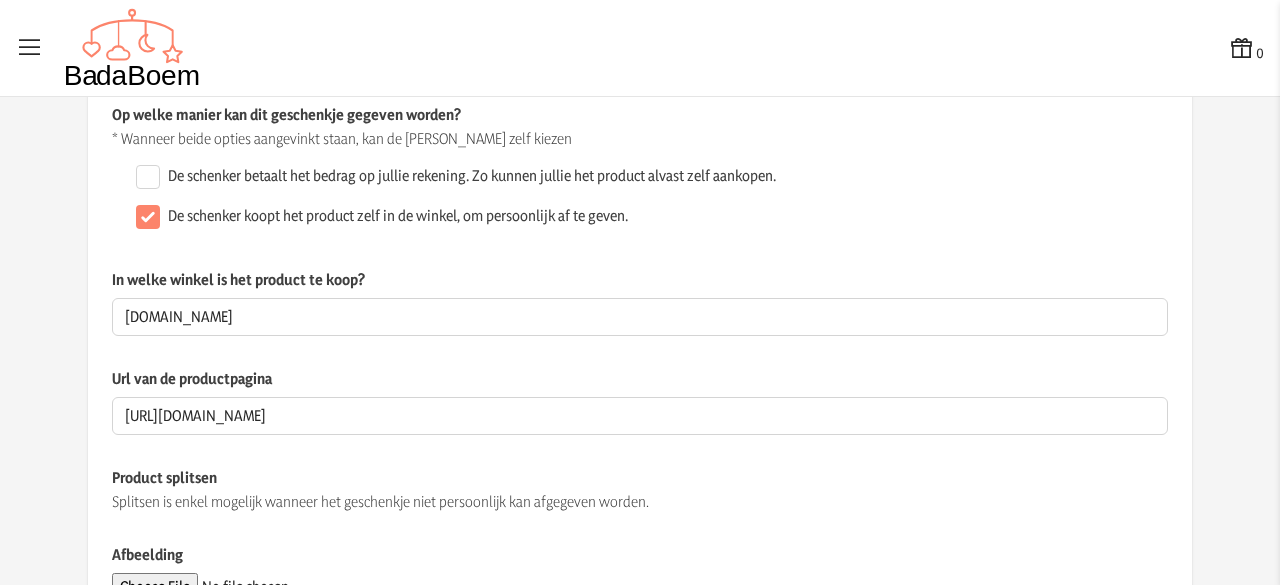 scroll, scrollTop: 157, scrollLeft: 0, axis: vertical 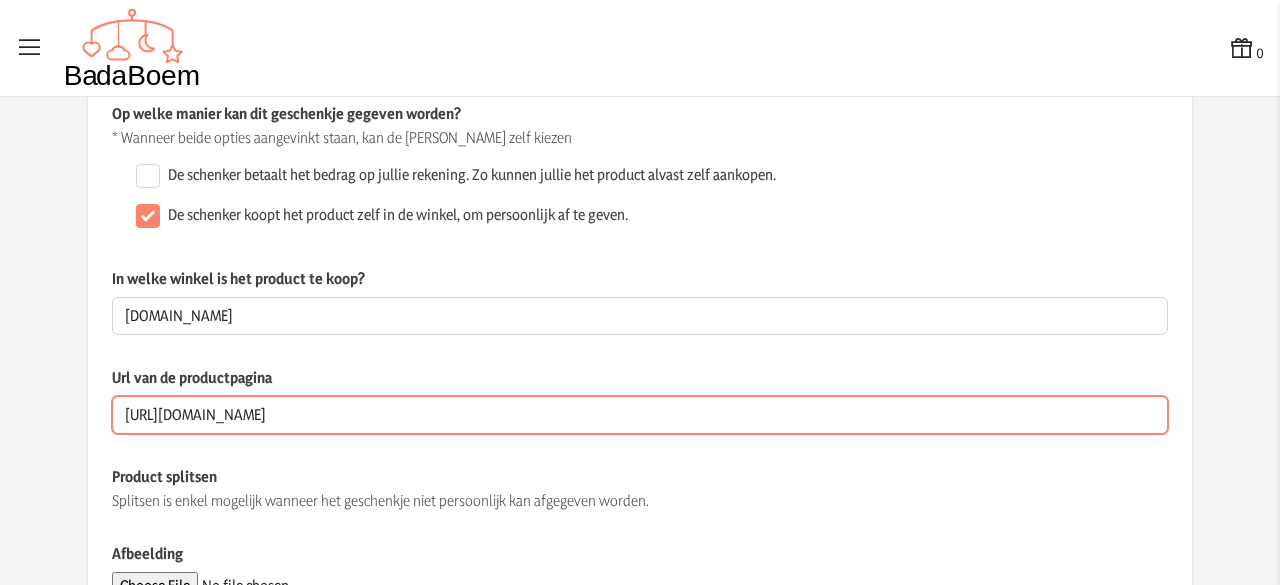 click on "[URL][DOMAIN_NAME]" at bounding box center (640, 415) 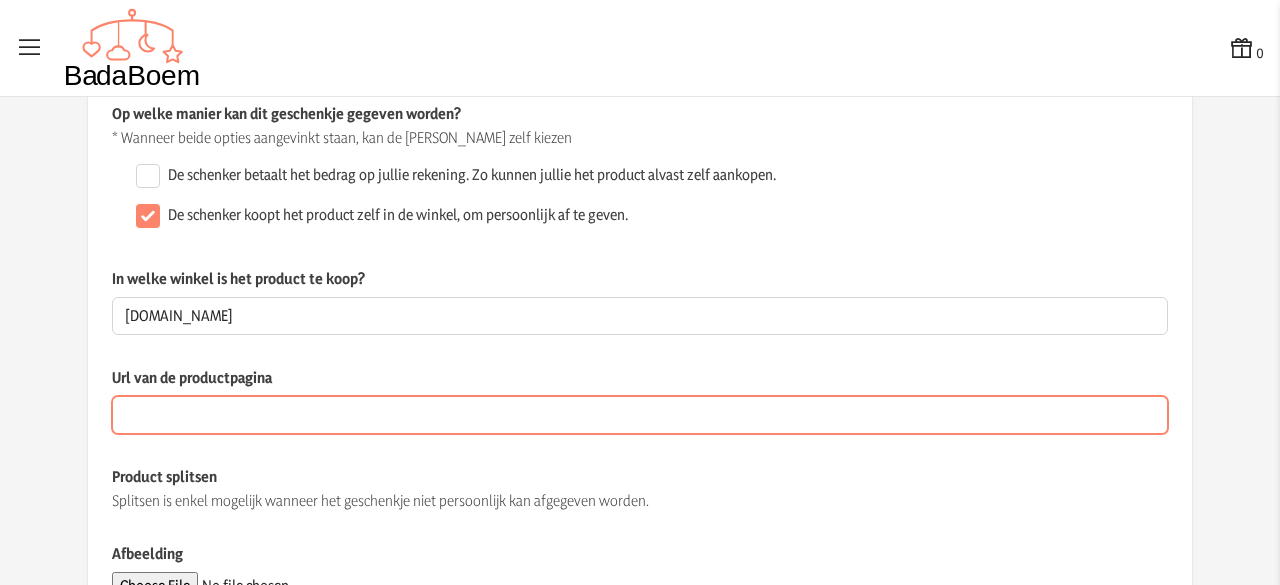 type 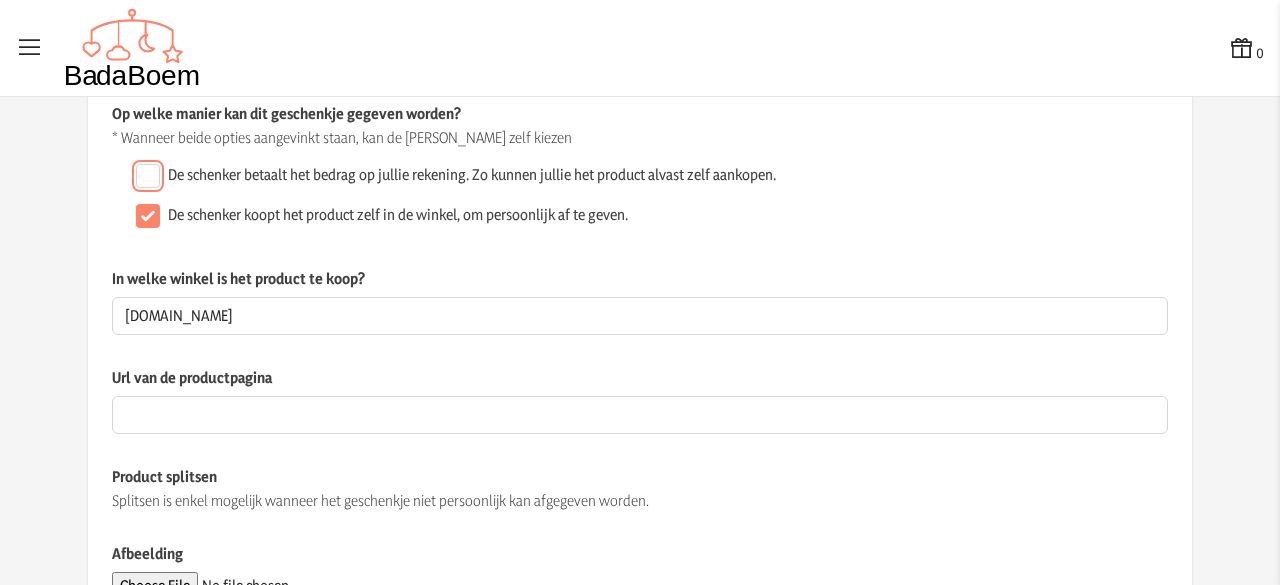 click on "De schenker betaalt het bedrag op jullie rekening. Zo kunnen jullie het product alvast zelf aankopen." at bounding box center (148, 176) 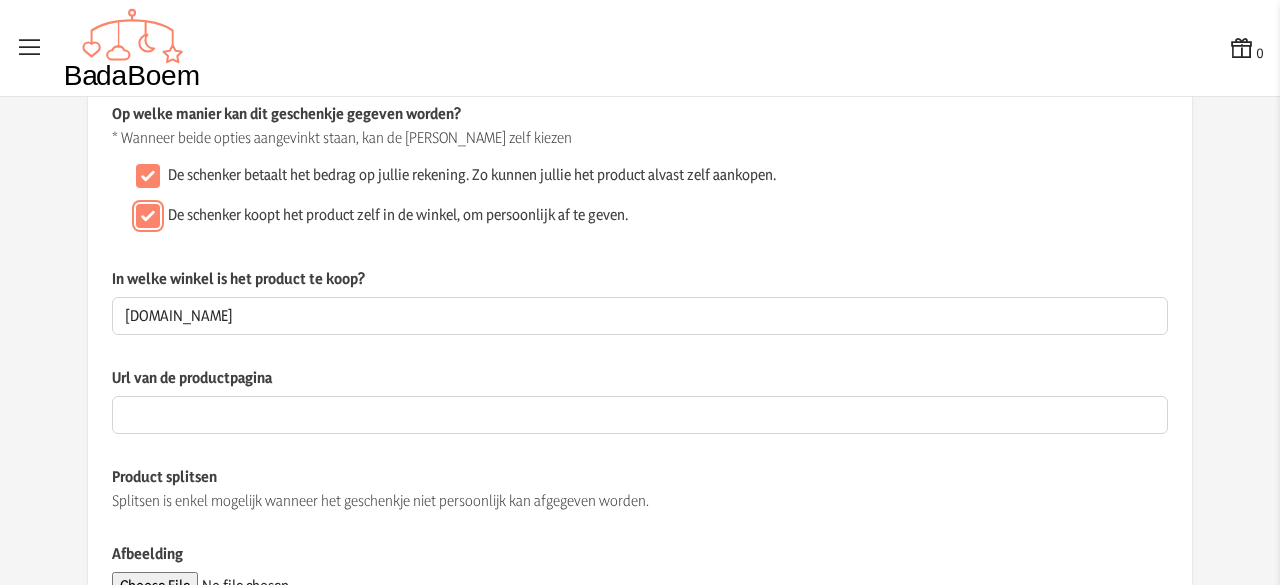 click on "De schenker koopt het product zelf in de winkel, om persoonlijk af te geven." at bounding box center (148, 216) 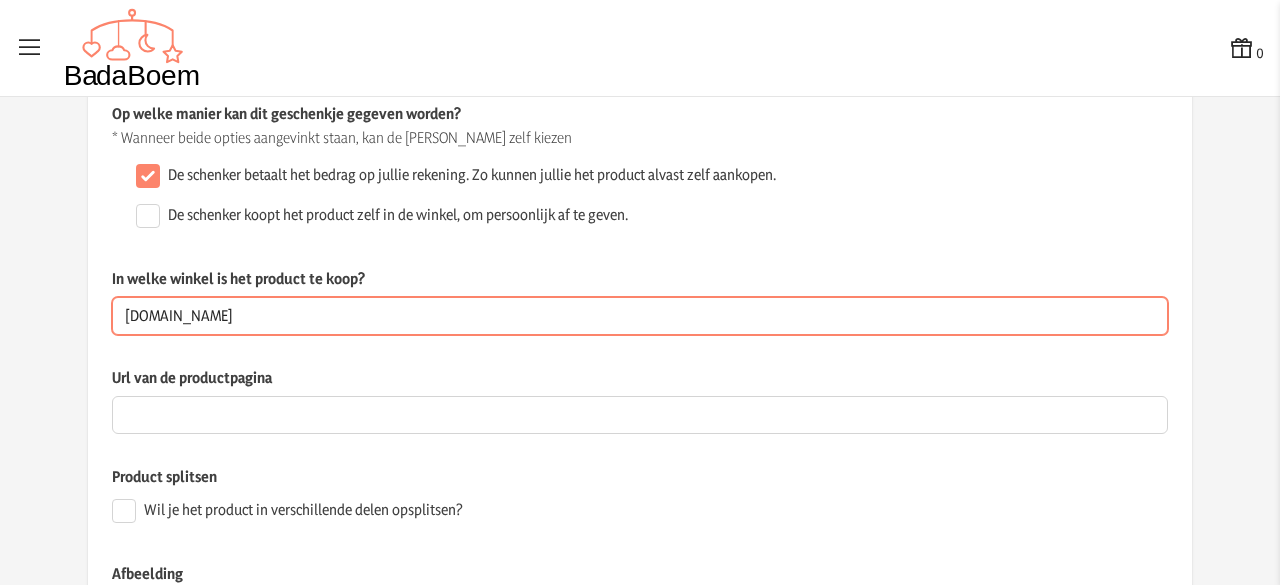 drag, startPoint x: 192, startPoint y: 323, endPoint x: 0, endPoint y: 294, distance: 194.17775 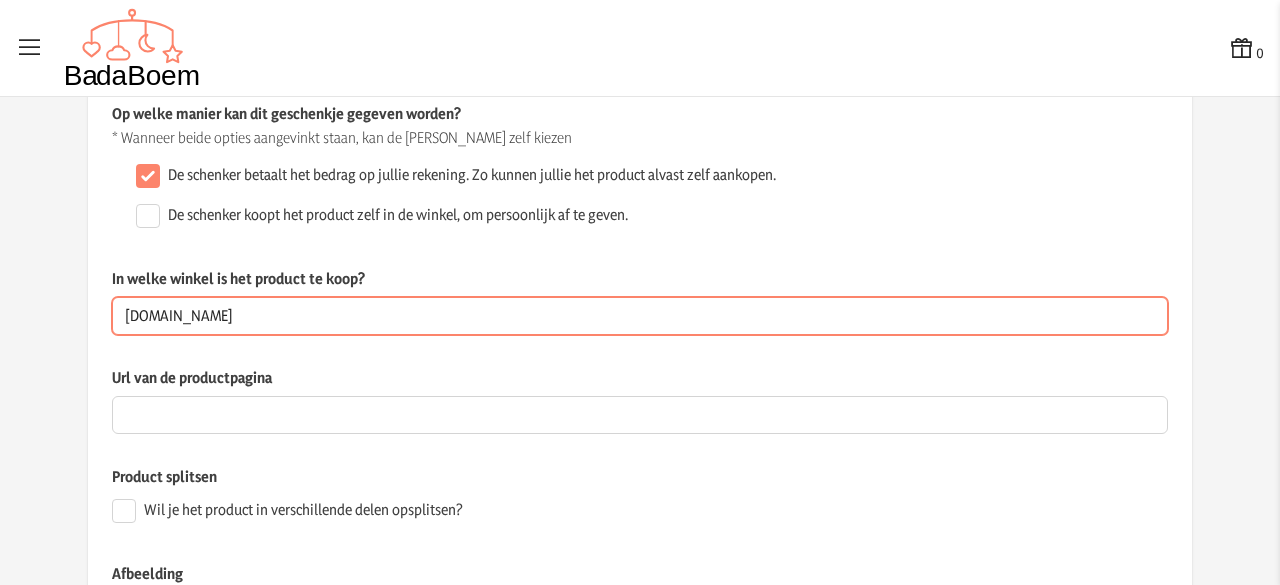 click on "Naam van het product Opstapje  Dit veld is verplicht  Prijs 12  De prijs van het product is verplicht en mag enkel cijfers bevatten  Op welke manier kan dit geschenkje gegeven worden? * Wanneer beide opties aangevinkt staan, kan de schenker zelf kiezen  De schenker betaalt het bedrag op jullie rekening. Zo kunnen jullie het product alvast zelf aankopen.   De schenker koopt het product zelf in de winkel, om persoonlijk af te geven.  In welke winkel is het product te koop? [DOMAIN_NAME]  Dit veld is verplicht wanneer het geschenkje persoonlijk kan afgegeven worden  Url van de productpagina Product splitsen  Wil je het product in verschillende delen opsplitsen?  Afbeelding Beschrijving Mag ook een ander opstapje zijn! Opslaan" 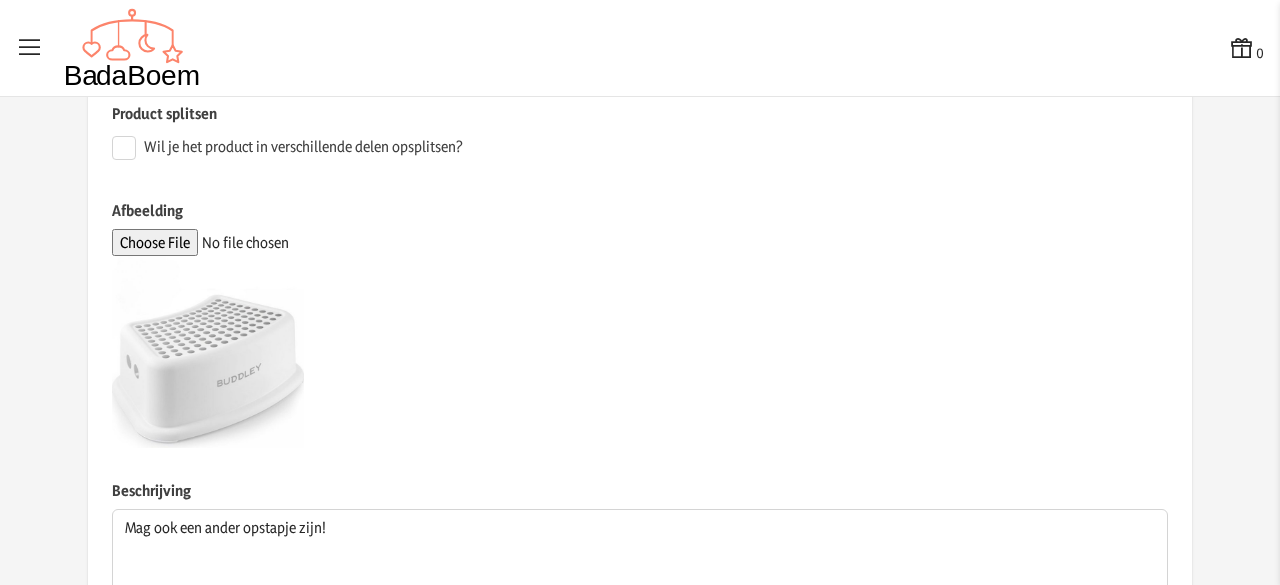 scroll, scrollTop: 692, scrollLeft: 0, axis: vertical 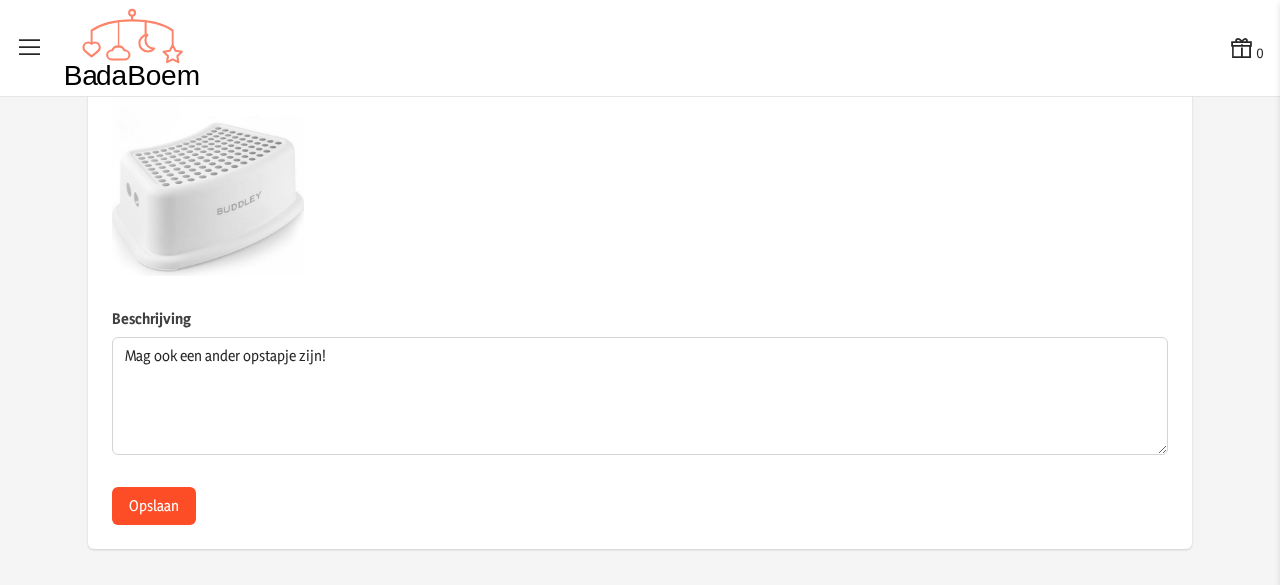type 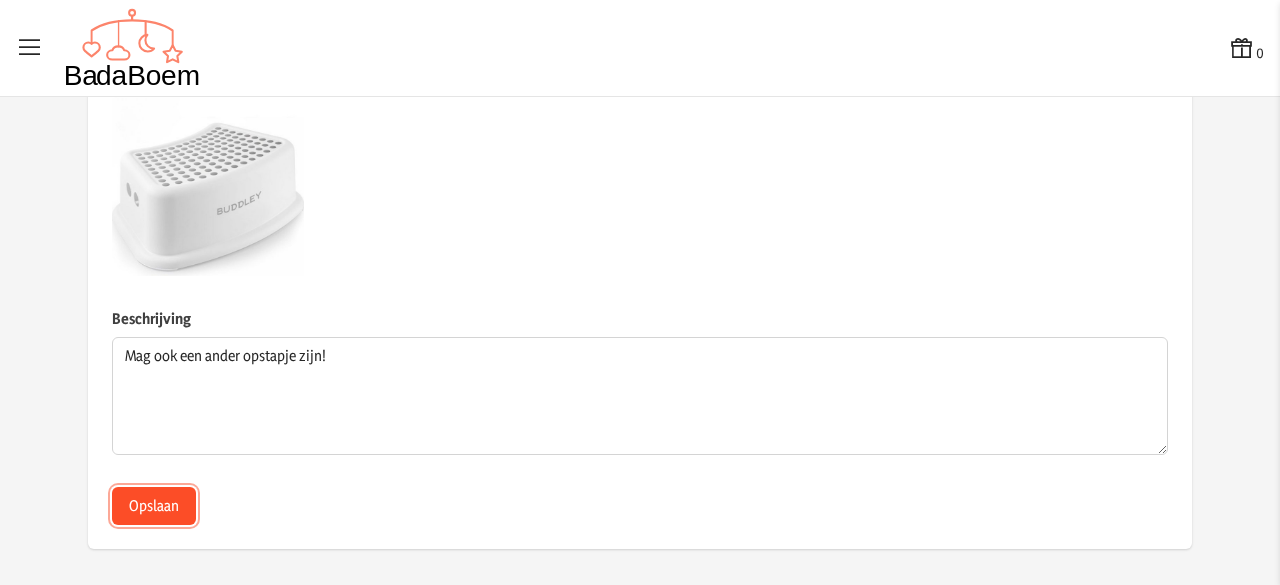 click on "Opslaan" 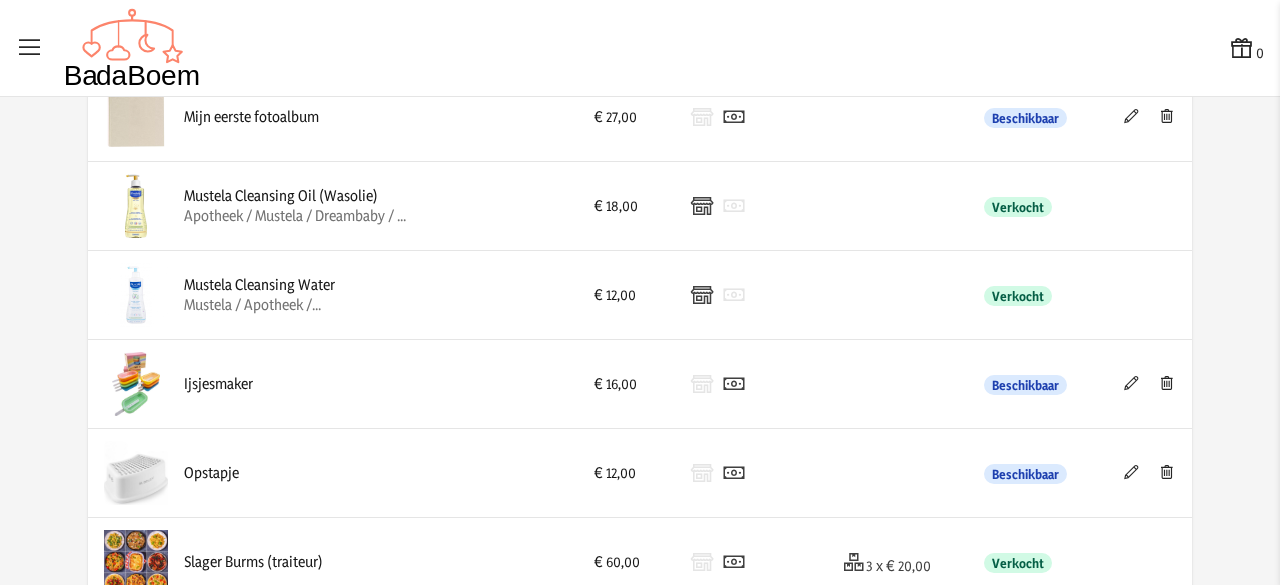 scroll, scrollTop: 2319, scrollLeft: 0, axis: vertical 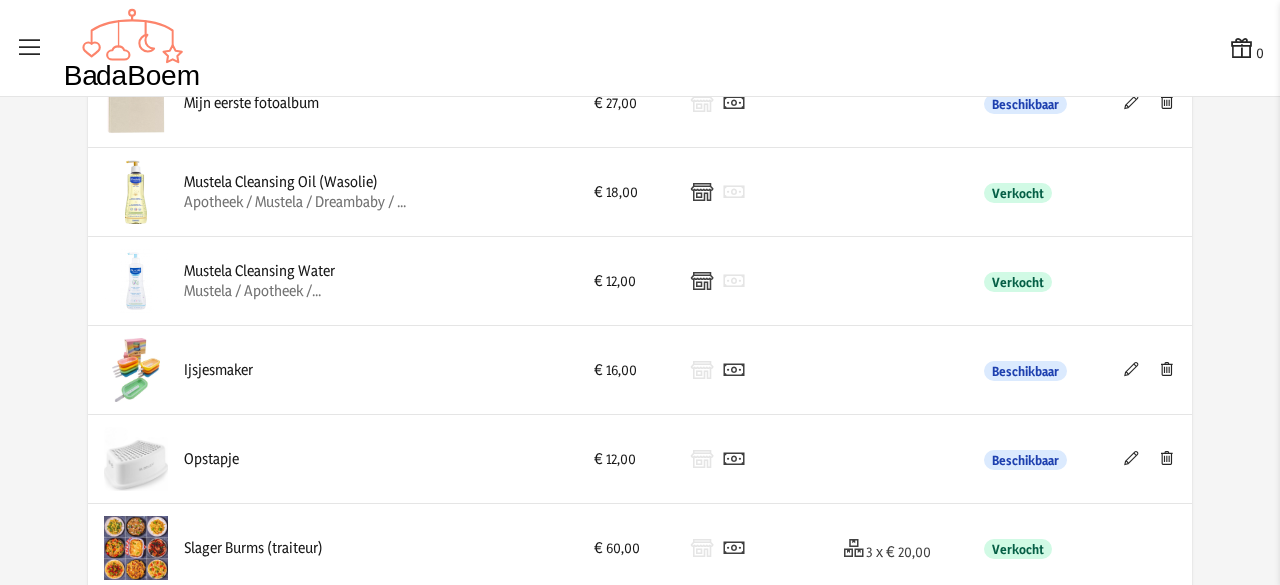 click at bounding box center [1131, 458] 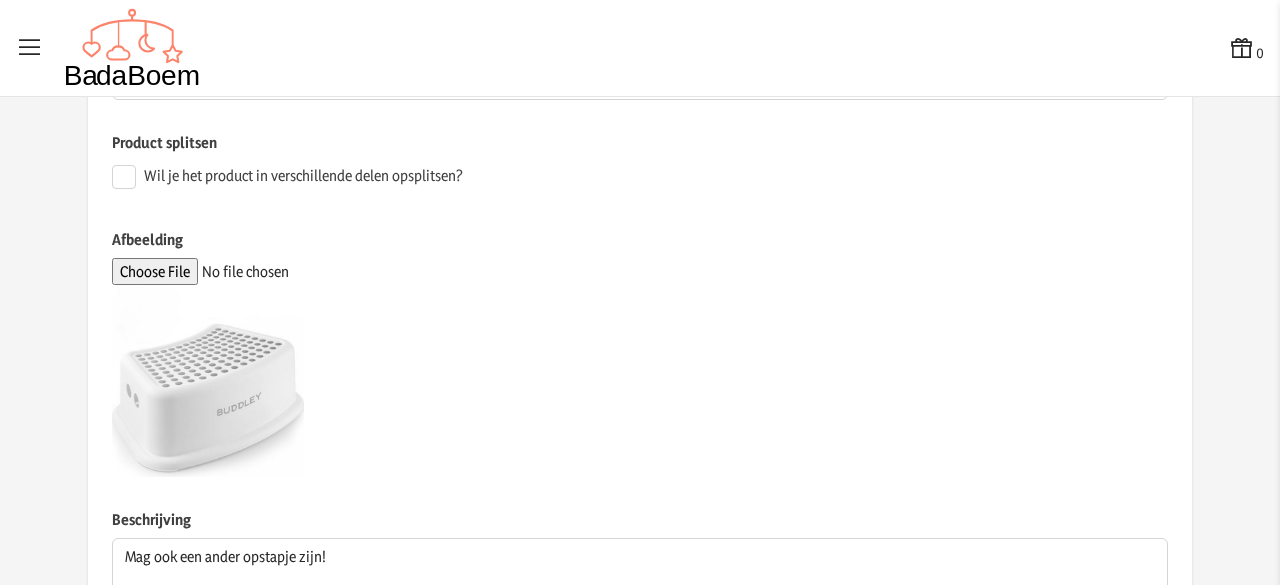 scroll, scrollTop: 692, scrollLeft: 0, axis: vertical 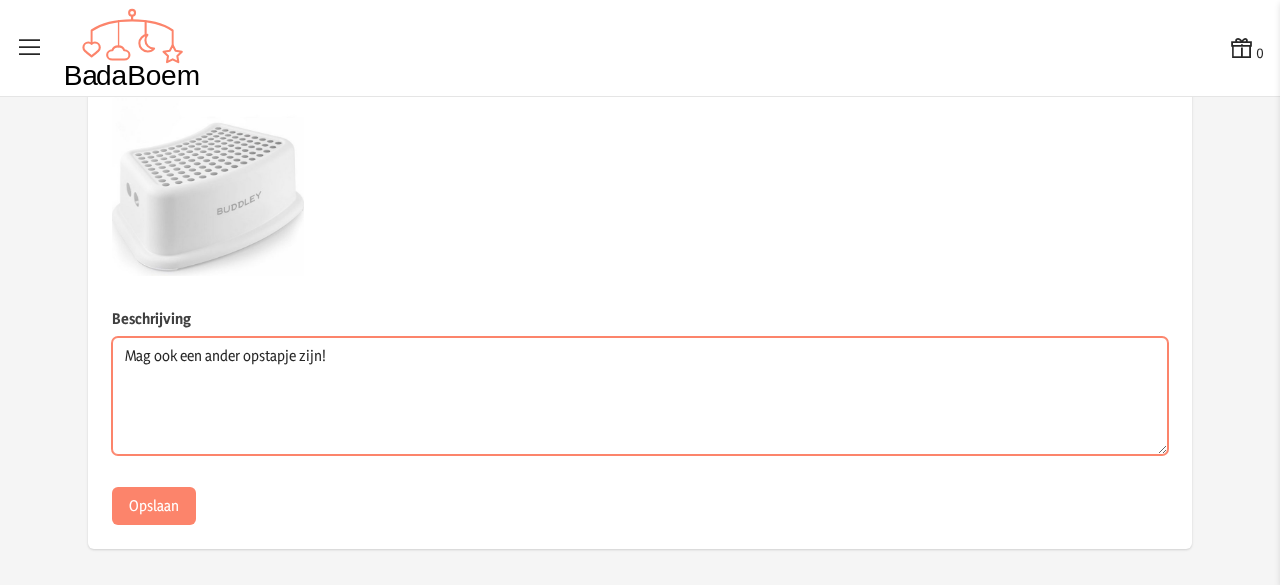 drag, startPoint x: 330, startPoint y: 353, endPoint x: 0, endPoint y: 373, distance: 330.6055 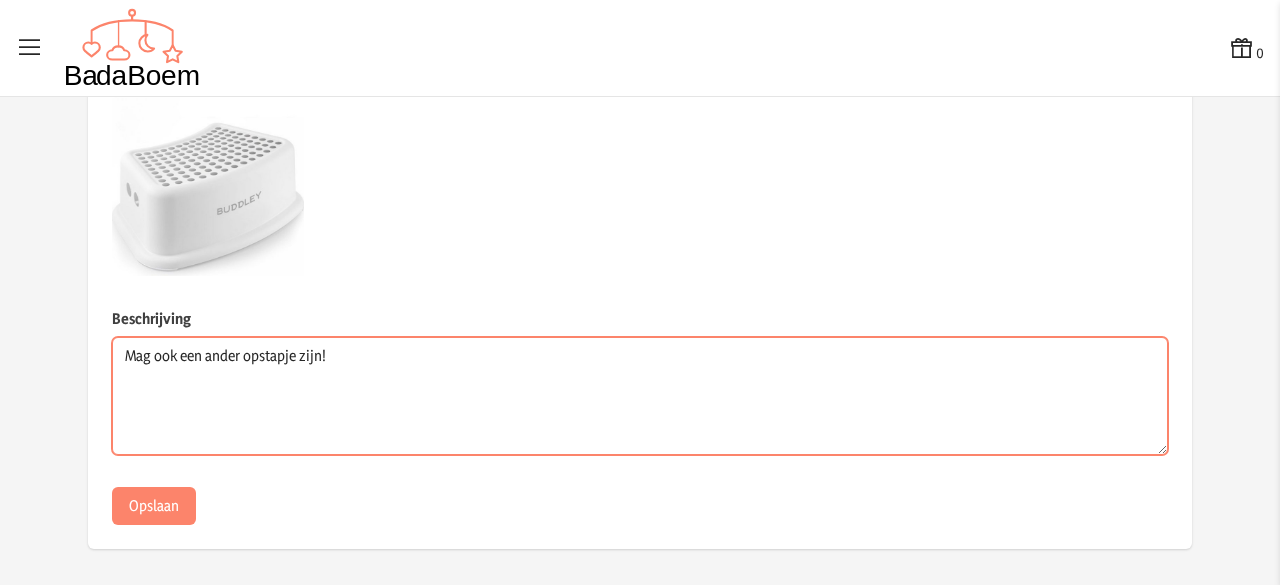 click on "Naam van het product Opstapje  Dit veld is verplicht  Prijs 12  De prijs van het product is verplicht en mag enkel cijfers bevatten  Op welke manier kan dit geschenkje gegeven worden? * Wanneer beide opties aangevinkt staan, kan de schenker zelf kiezen  De schenker betaalt het bedrag op jullie rekening. Zo kunnen jullie het product alvast zelf aankopen.   De schenker koopt het product zelf in de winkel, om persoonlijk af te geven.  In welke winkel is het product te koop?  Dit veld is verplicht wanneer het geschenkje persoonlijk kan afgegeven worden  Url van de productpagina Product splitsen  Wil je het product in verschillende delen opsplitsen?  Afbeelding Beschrijving Mag ook een ander opstapje zijn! Opslaan" 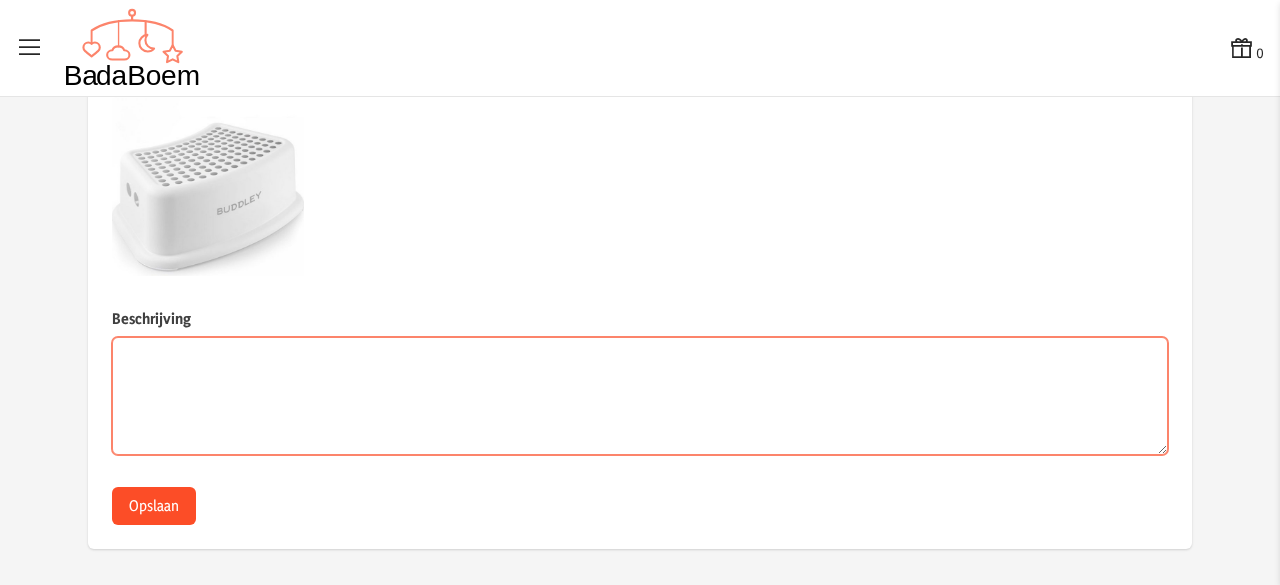 type 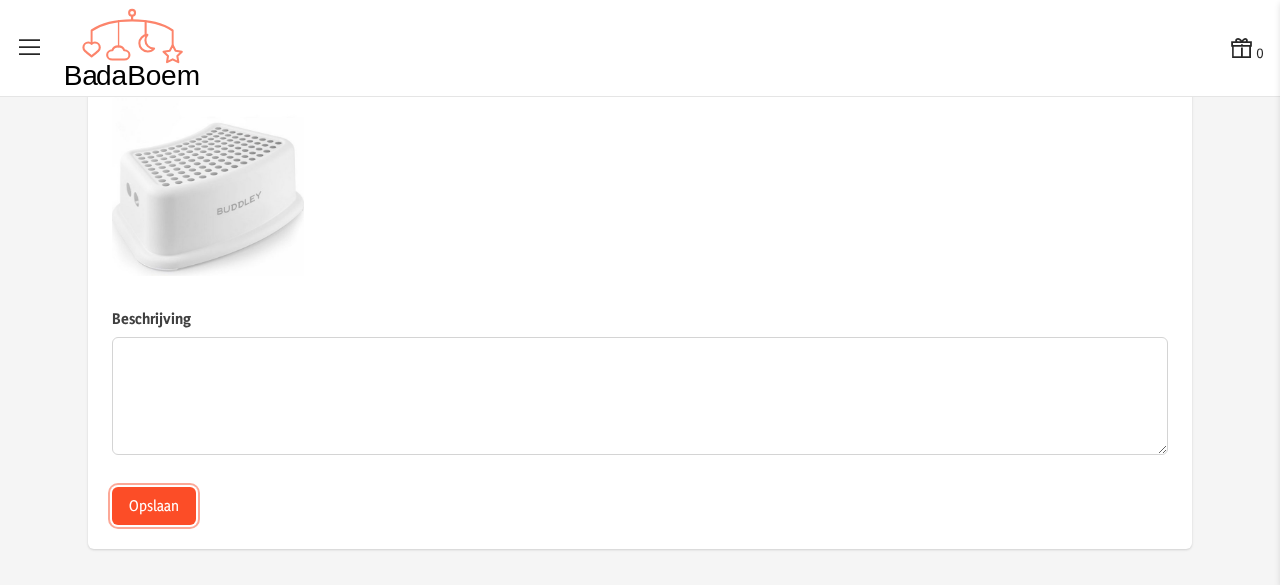 click on "Opslaan" 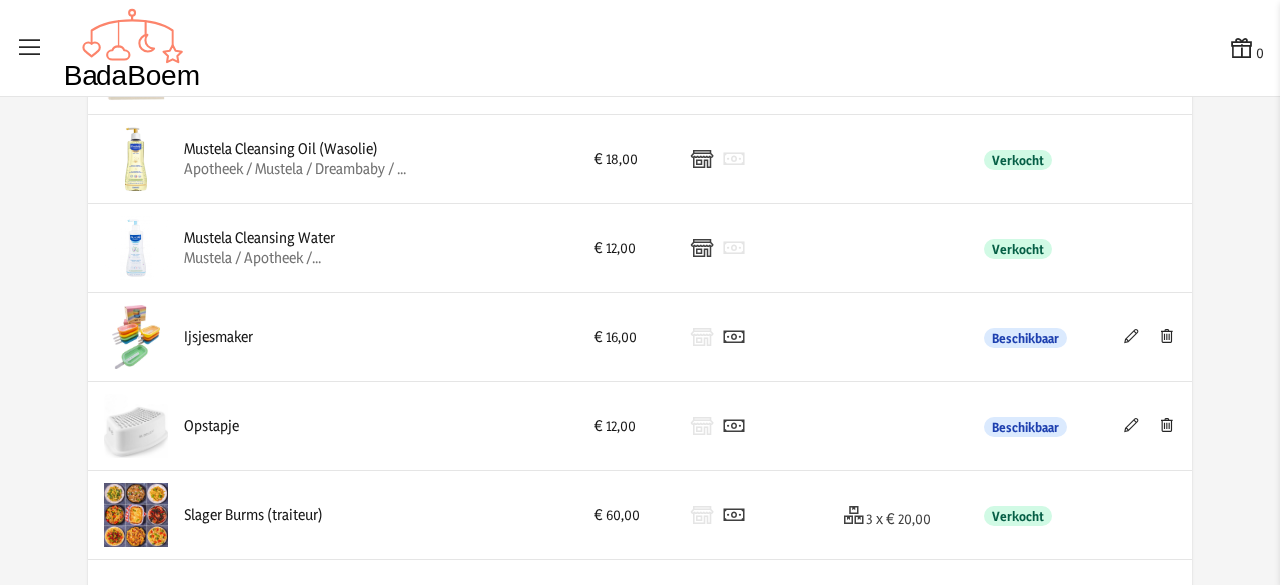 scroll, scrollTop: 2352, scrollLeft: 0, axis: vertical 